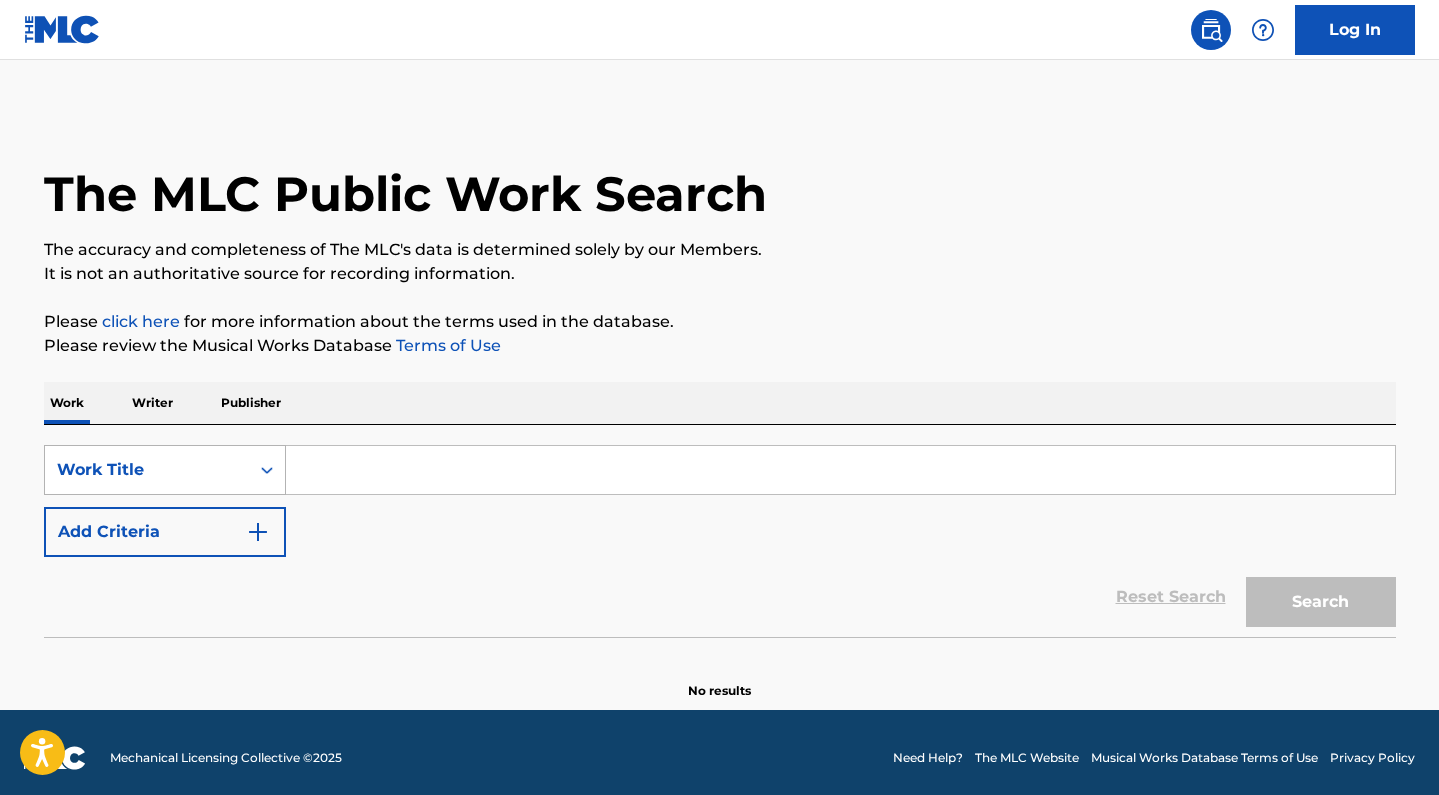 scroll, scrollTop: 0, scrollLeft: 0, axis: both 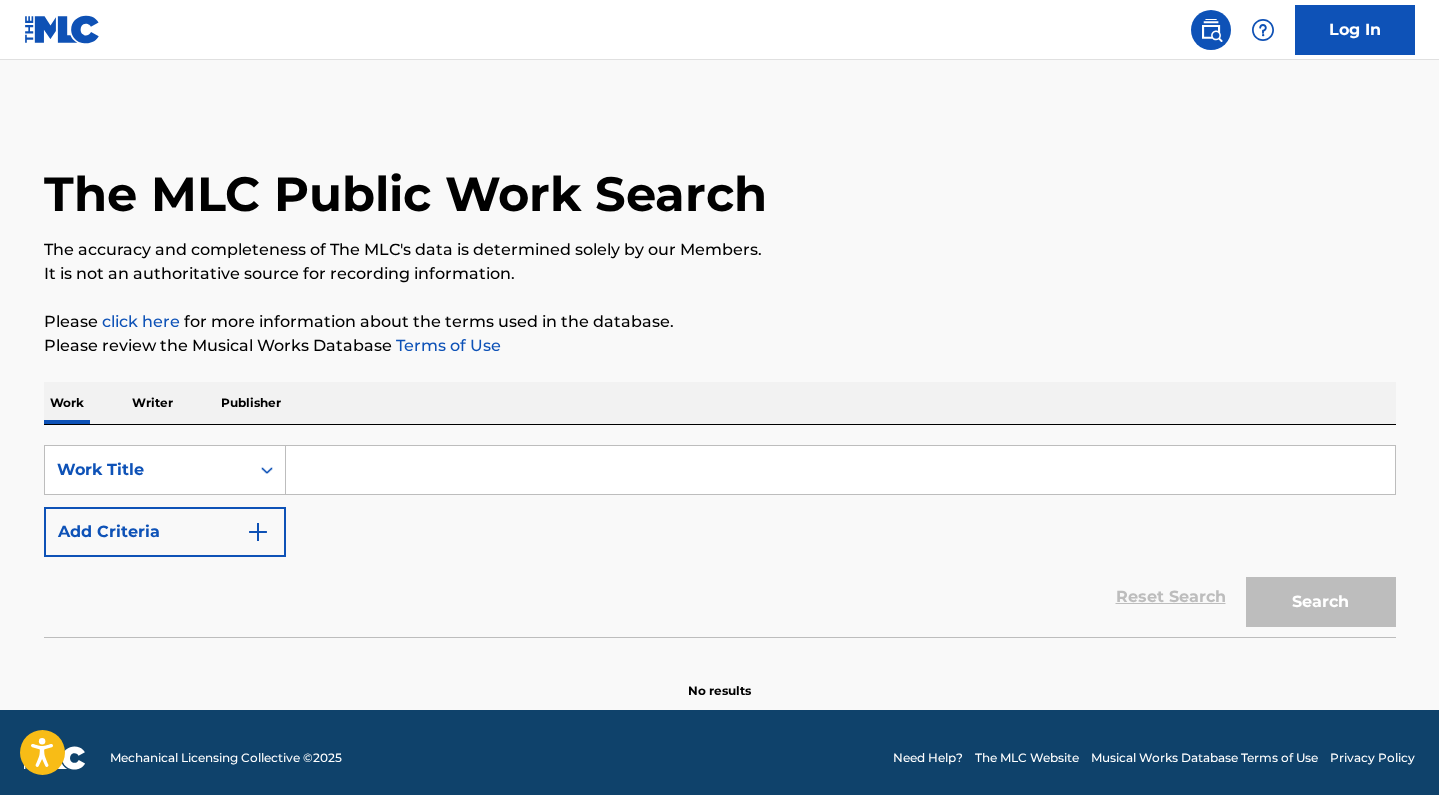 click on "Writer" at bounding box center [152, 403] 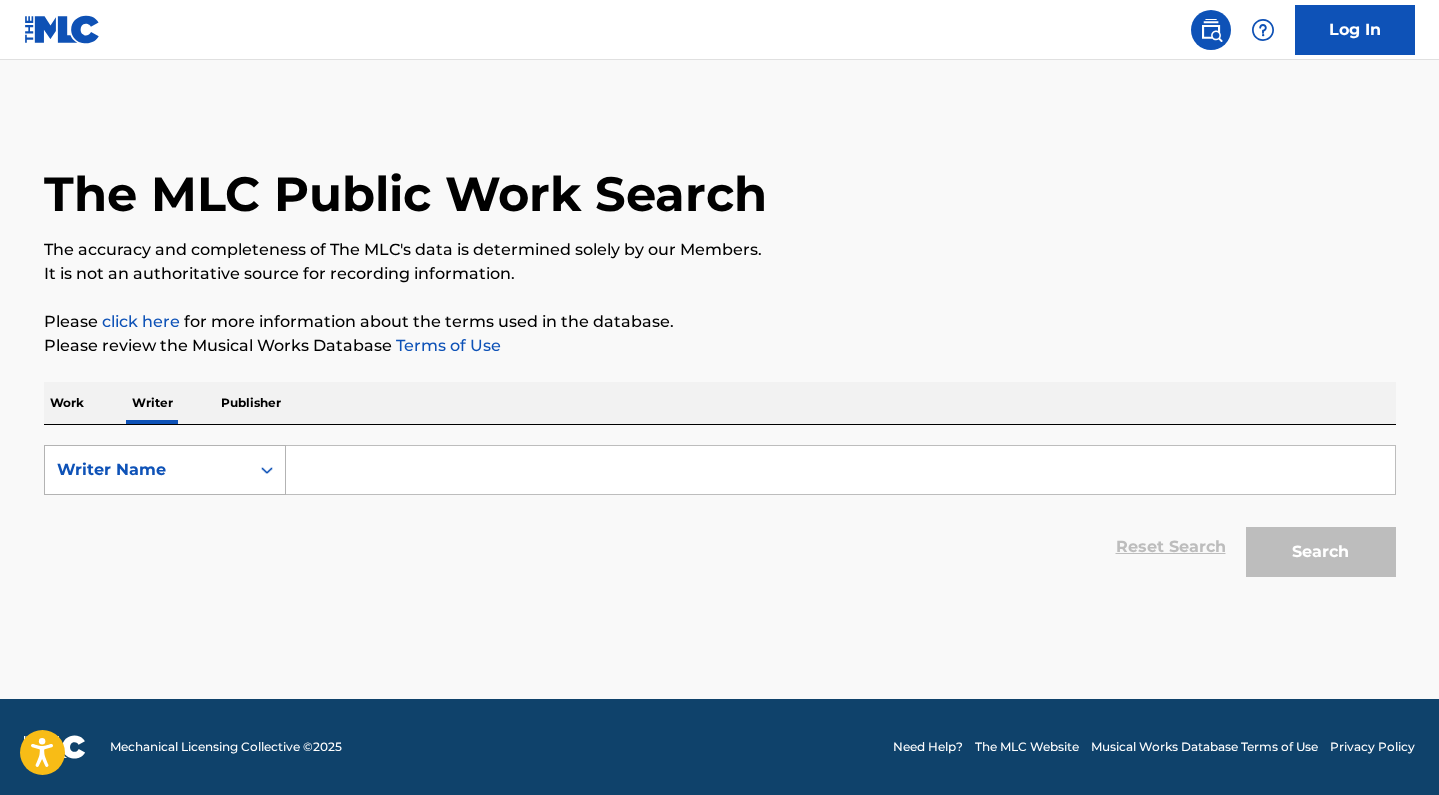 click on "Writer Name" at bounding box center (147, 470) 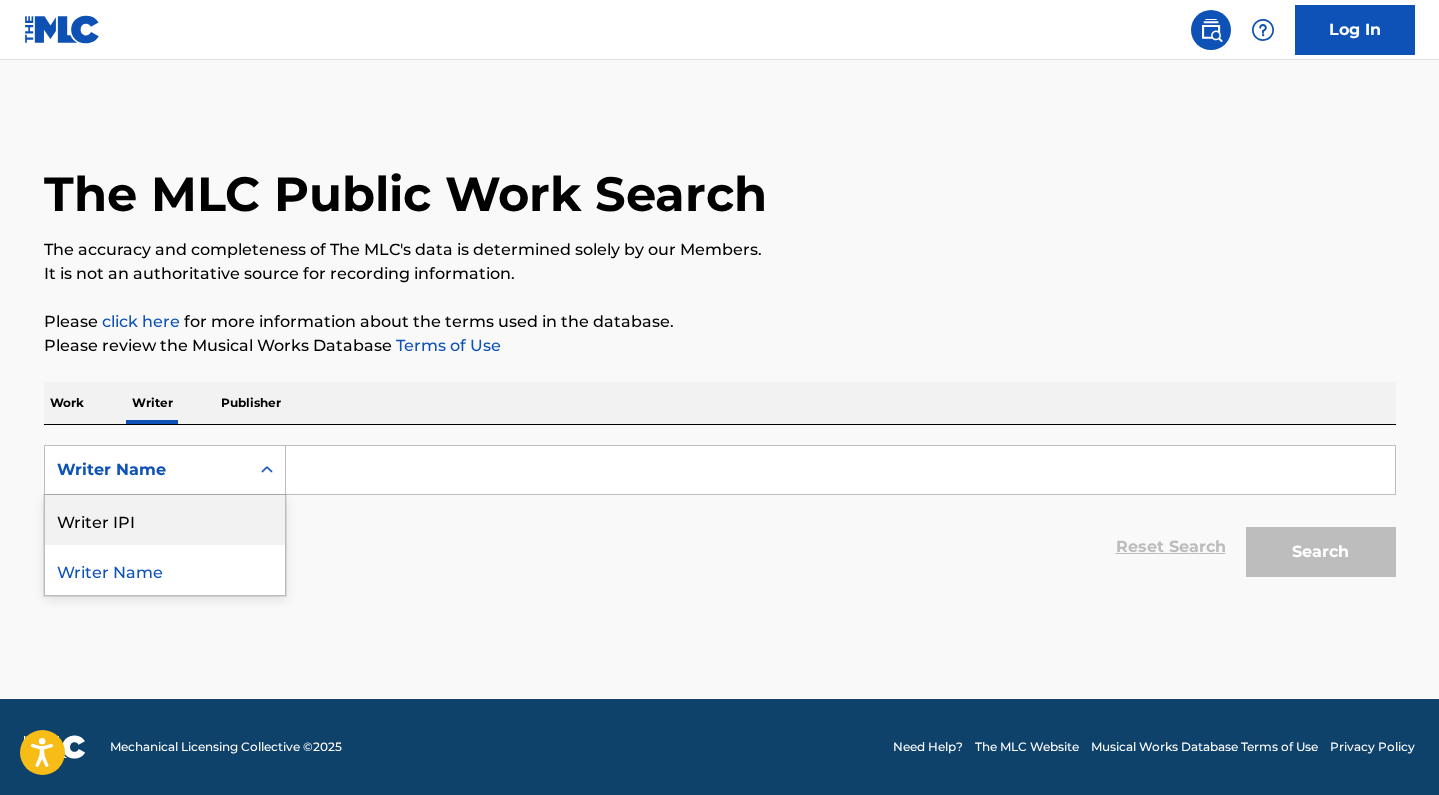 click on "Writer IPI" at bounding box center [165, 520] 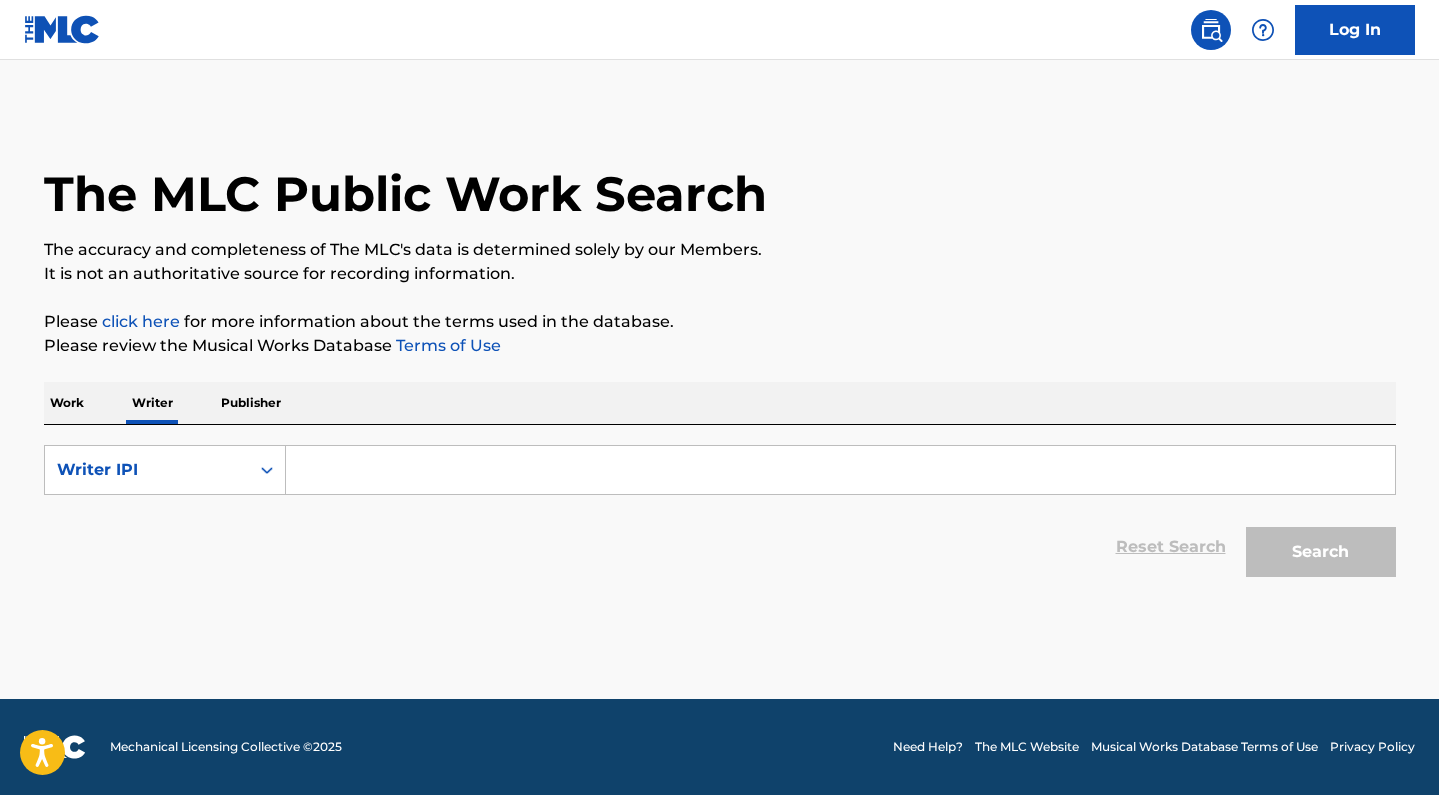 click at bounding box center [840, 470] 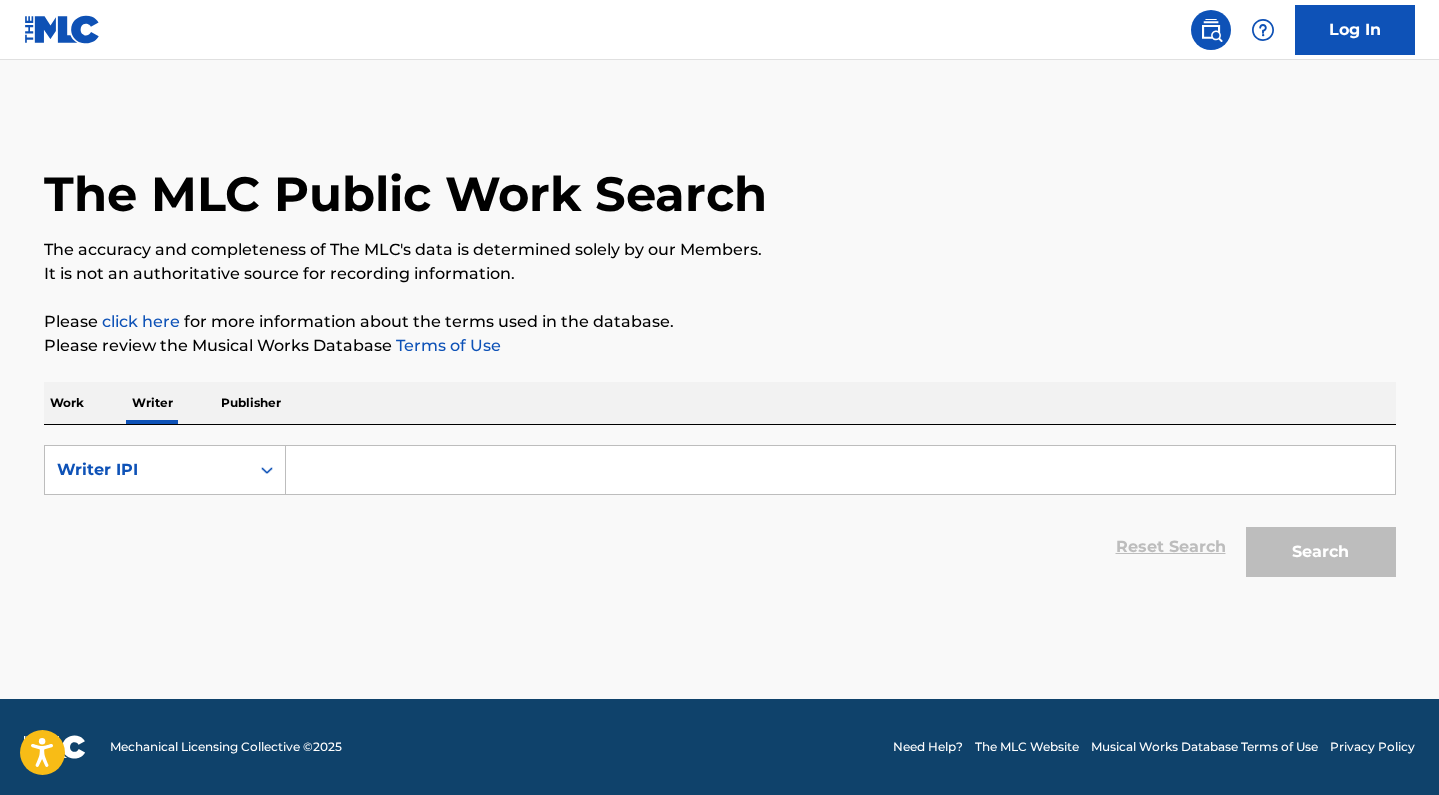 paste on "1108602591" 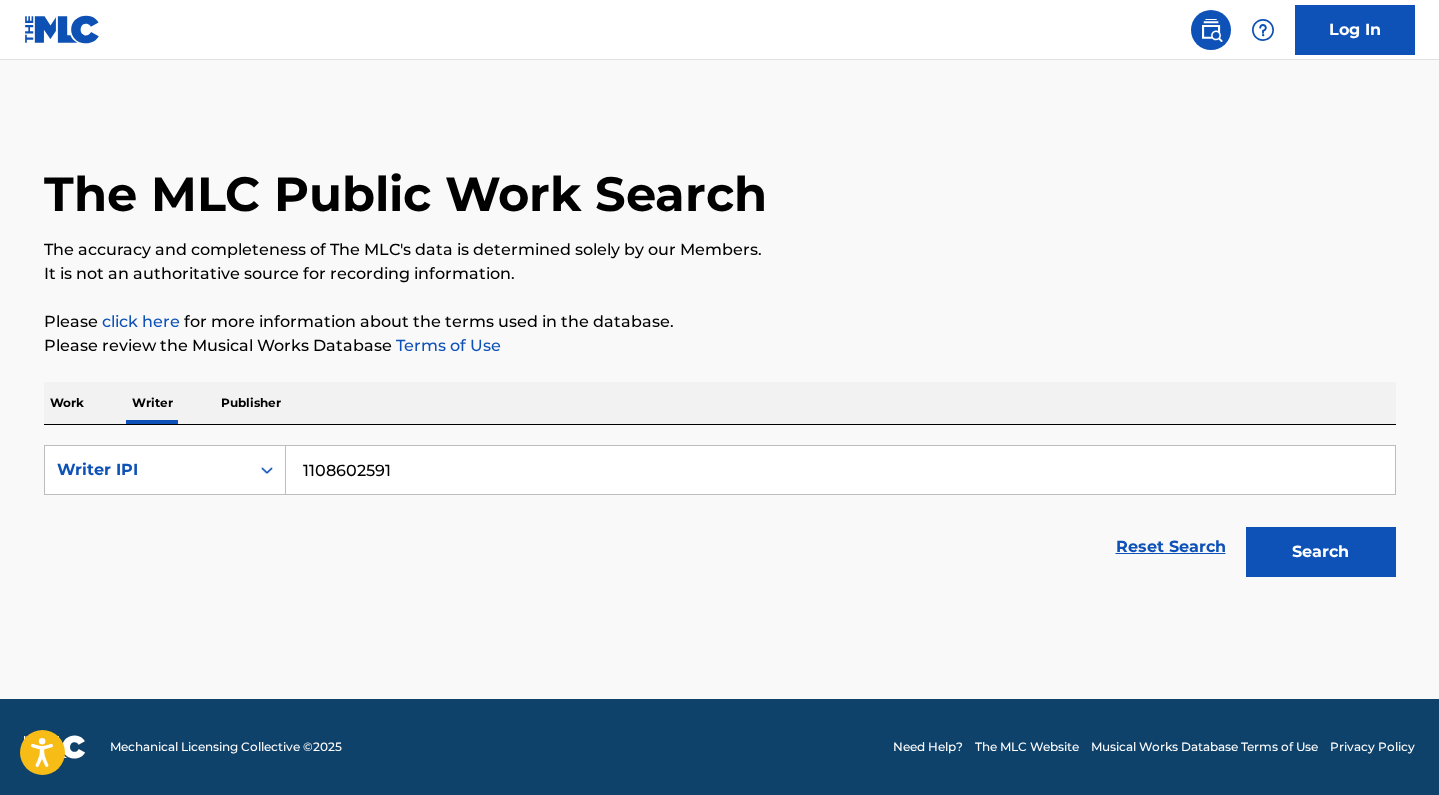 click on "1108602591" at bounding box center [840, 470] 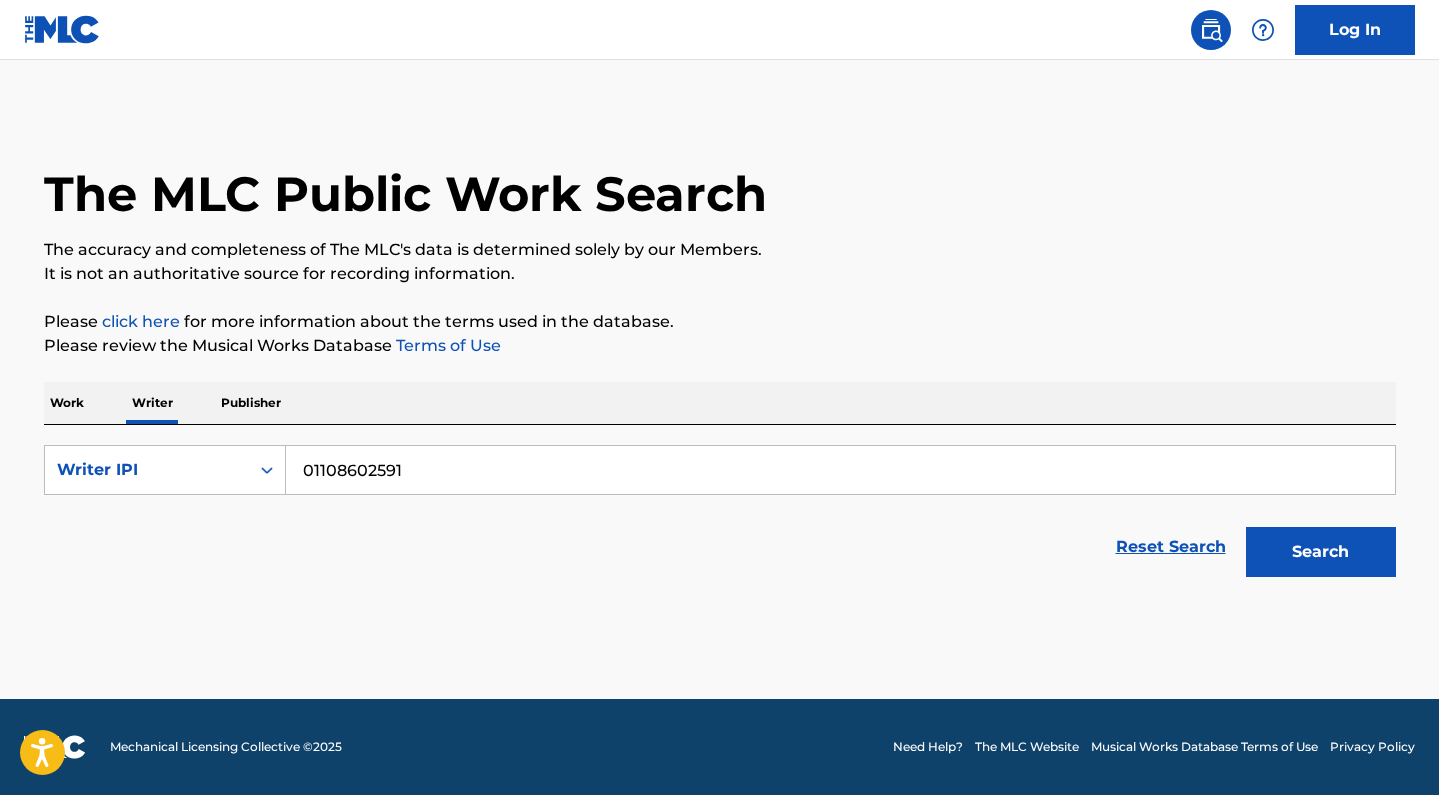 type on "01108602591" 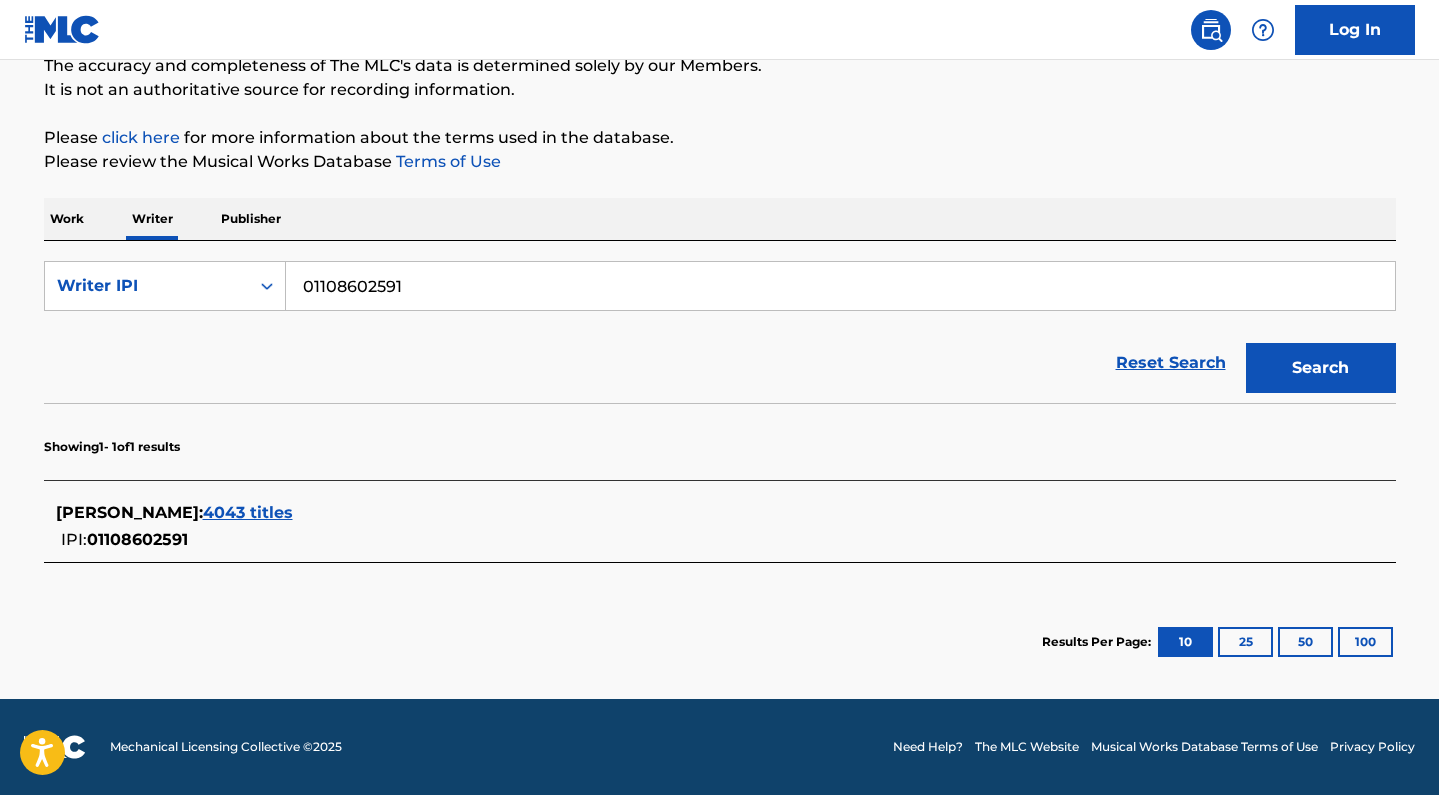 scroll, scrollTop: 184, scrollLeft: 0, axis: vertical 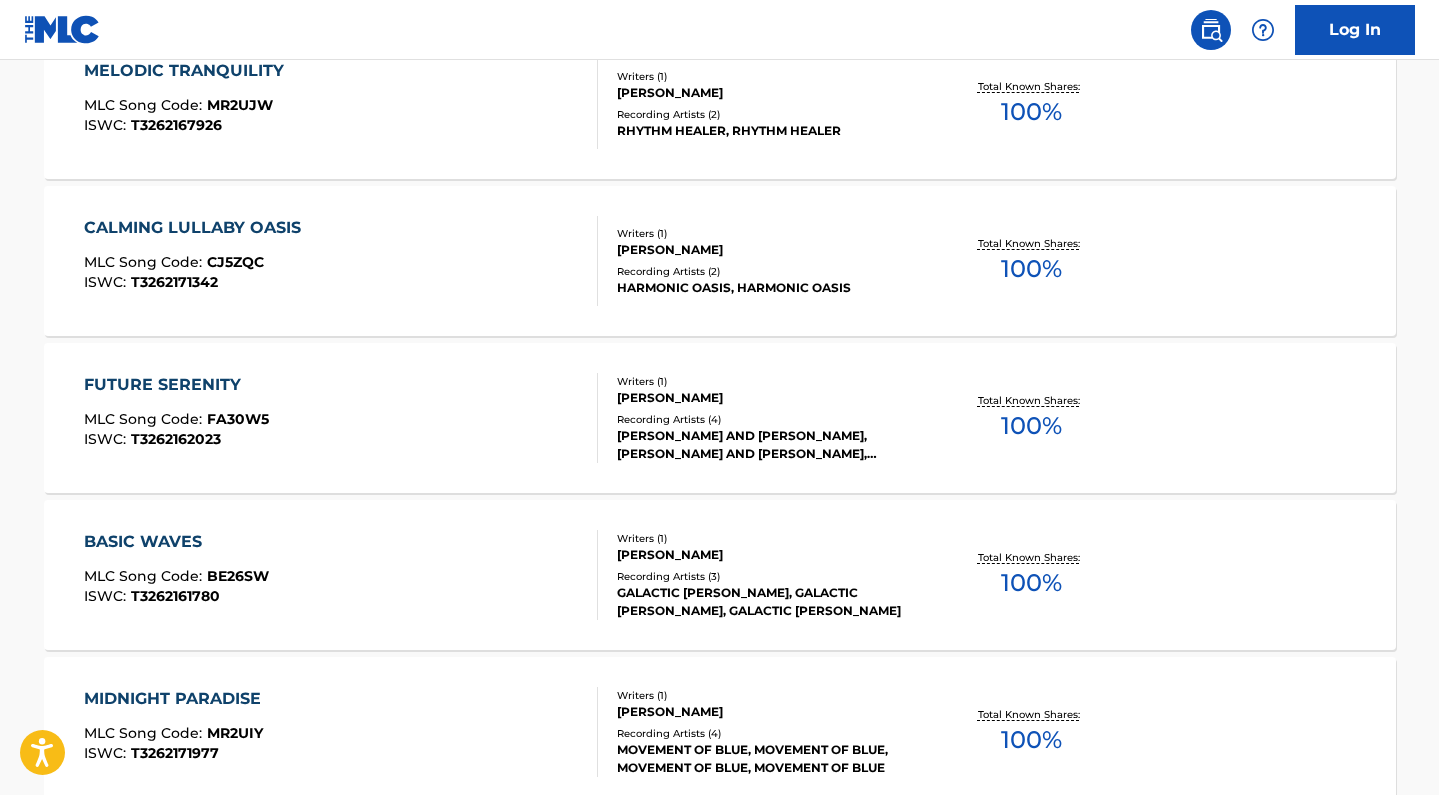 click on "FUTURE SERENITY MLC Song Code : FA30W5 ISWC : T3262162023" at bounding box center (341, 418) 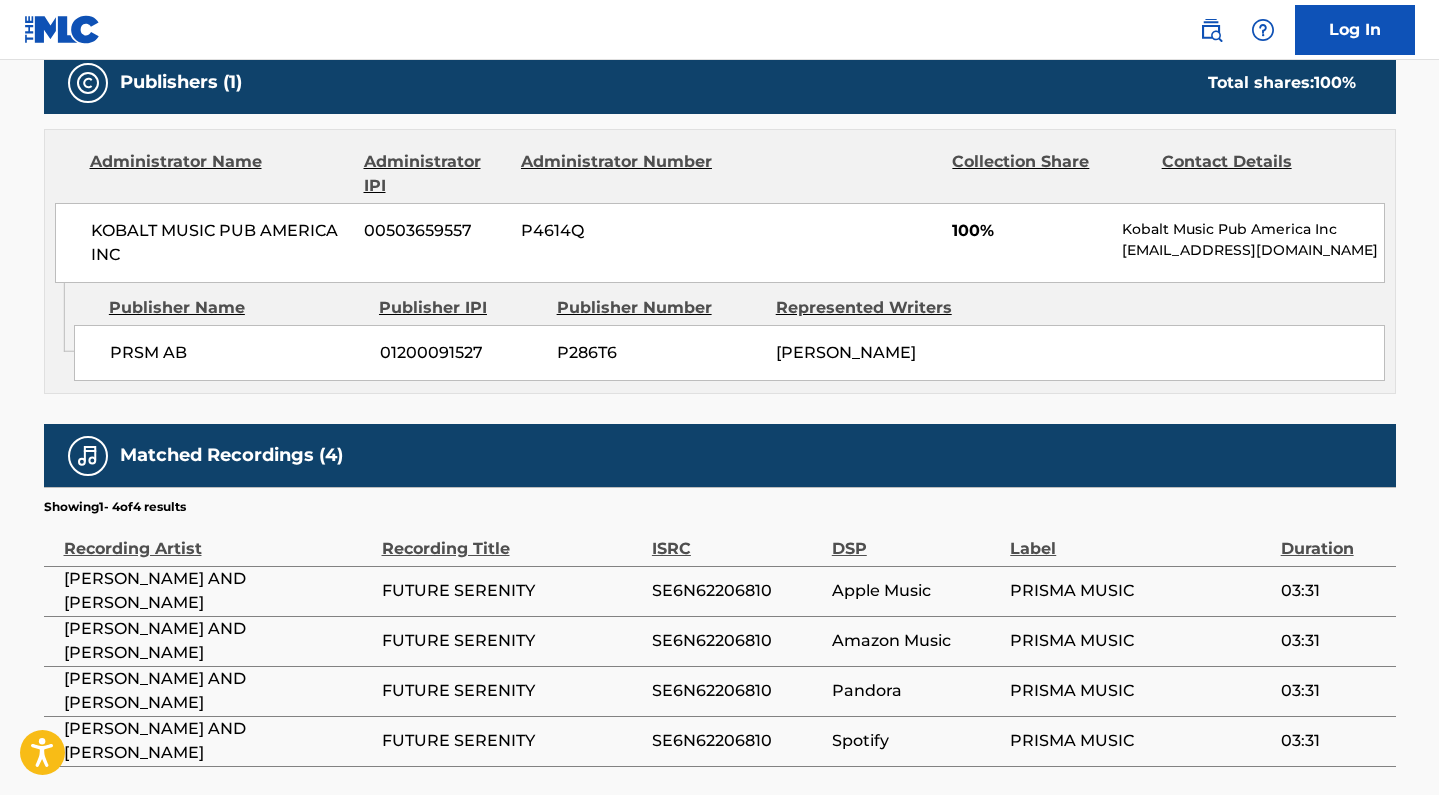 scroll, scrollTop: 879, scrollLeft: 0, axis: vertical 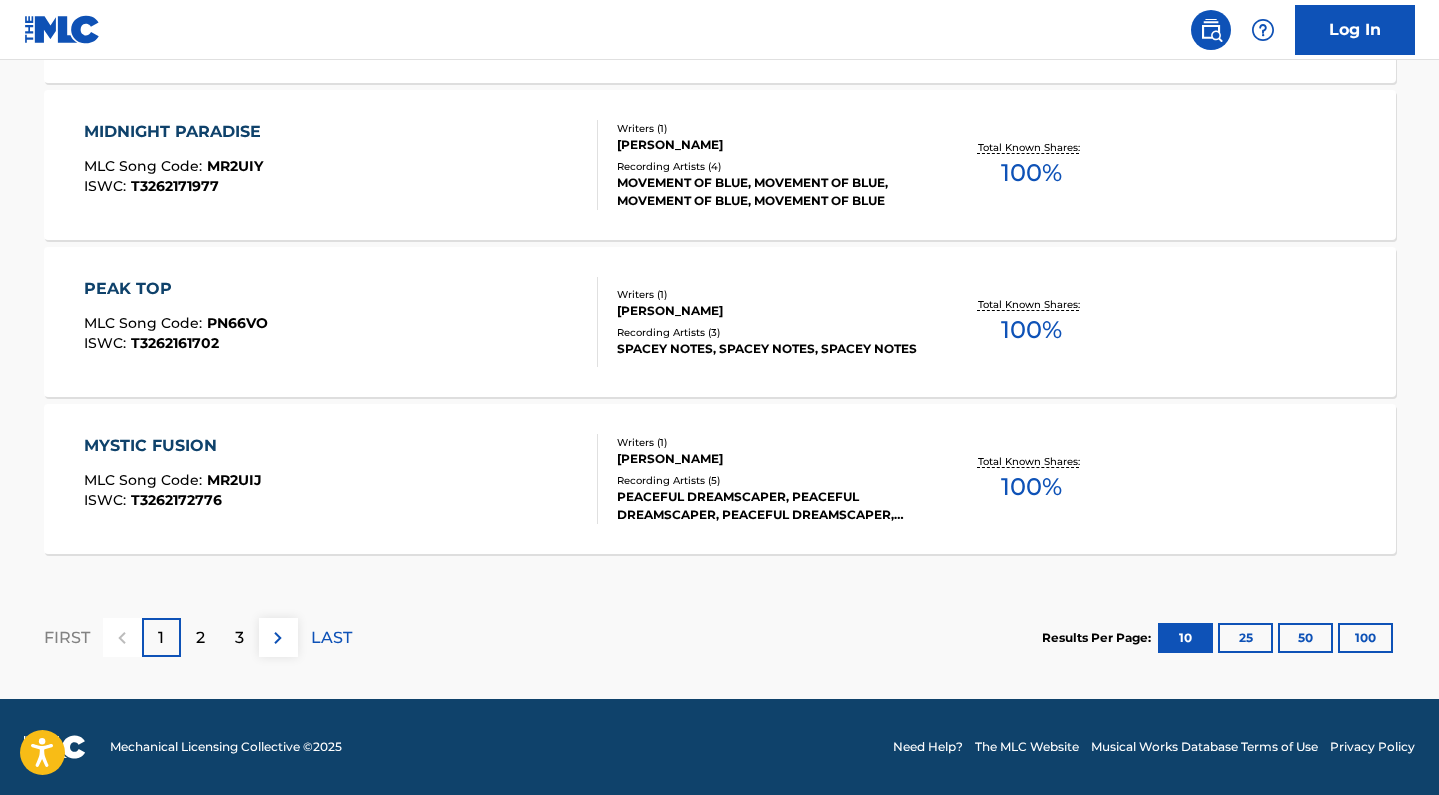 click on "100" at bounding box center [1365, 638] 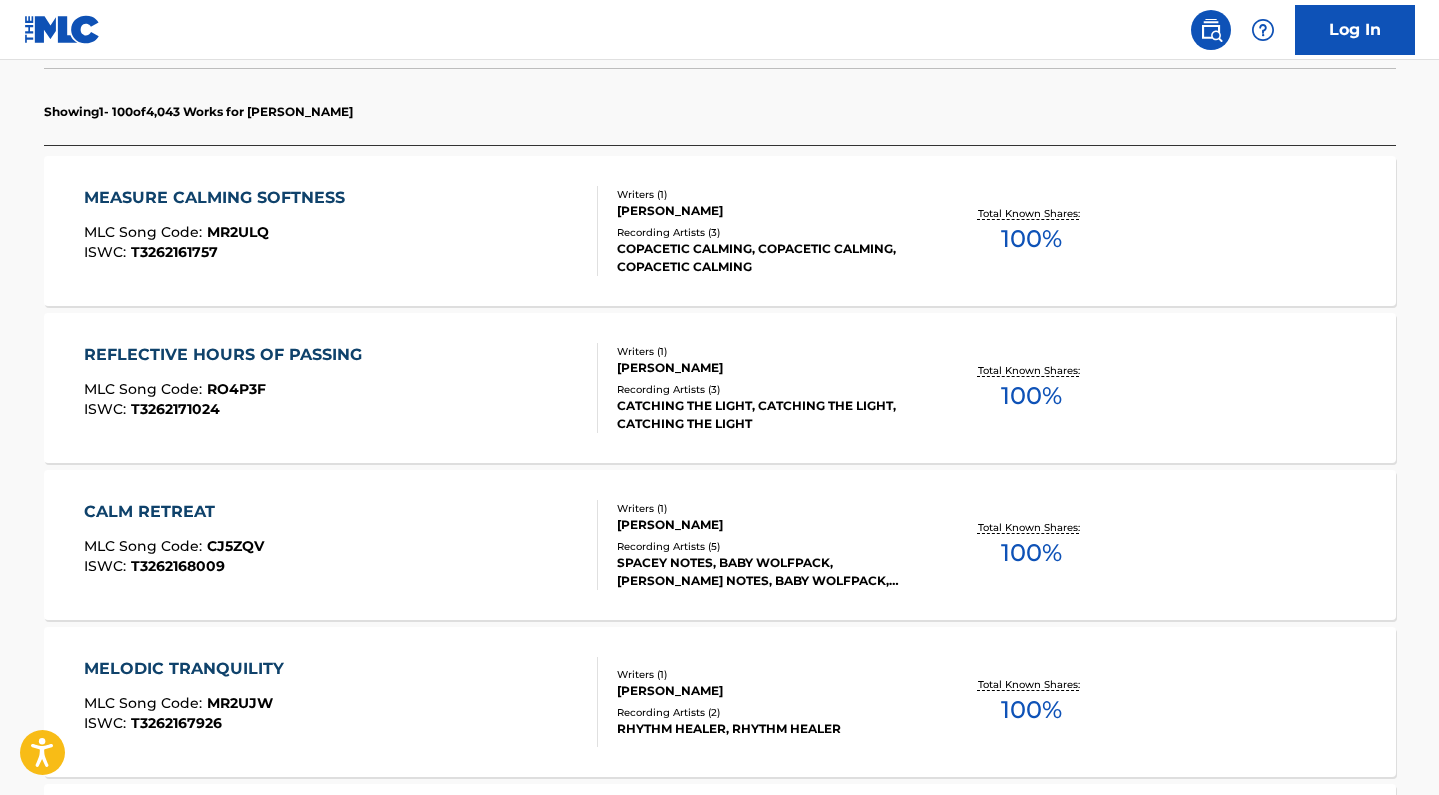 scroll, scrollTop: 584, scrollLeft: 0, axis: vertical 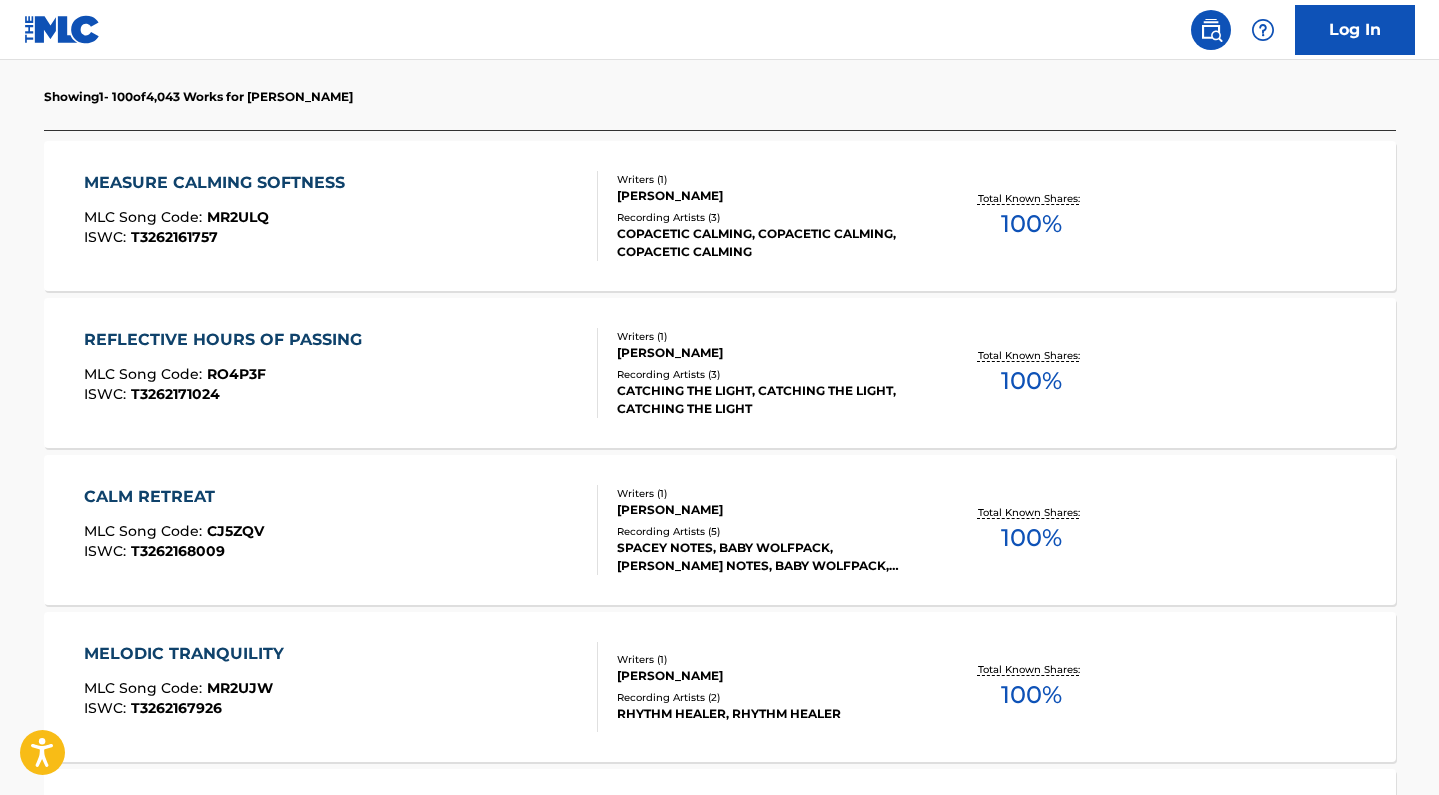 click on "REFLECTIVE HOURS OF PASSING MLC Song Code : RO4P3F ISWC : T3262171024" at bounding box center (341, 373) 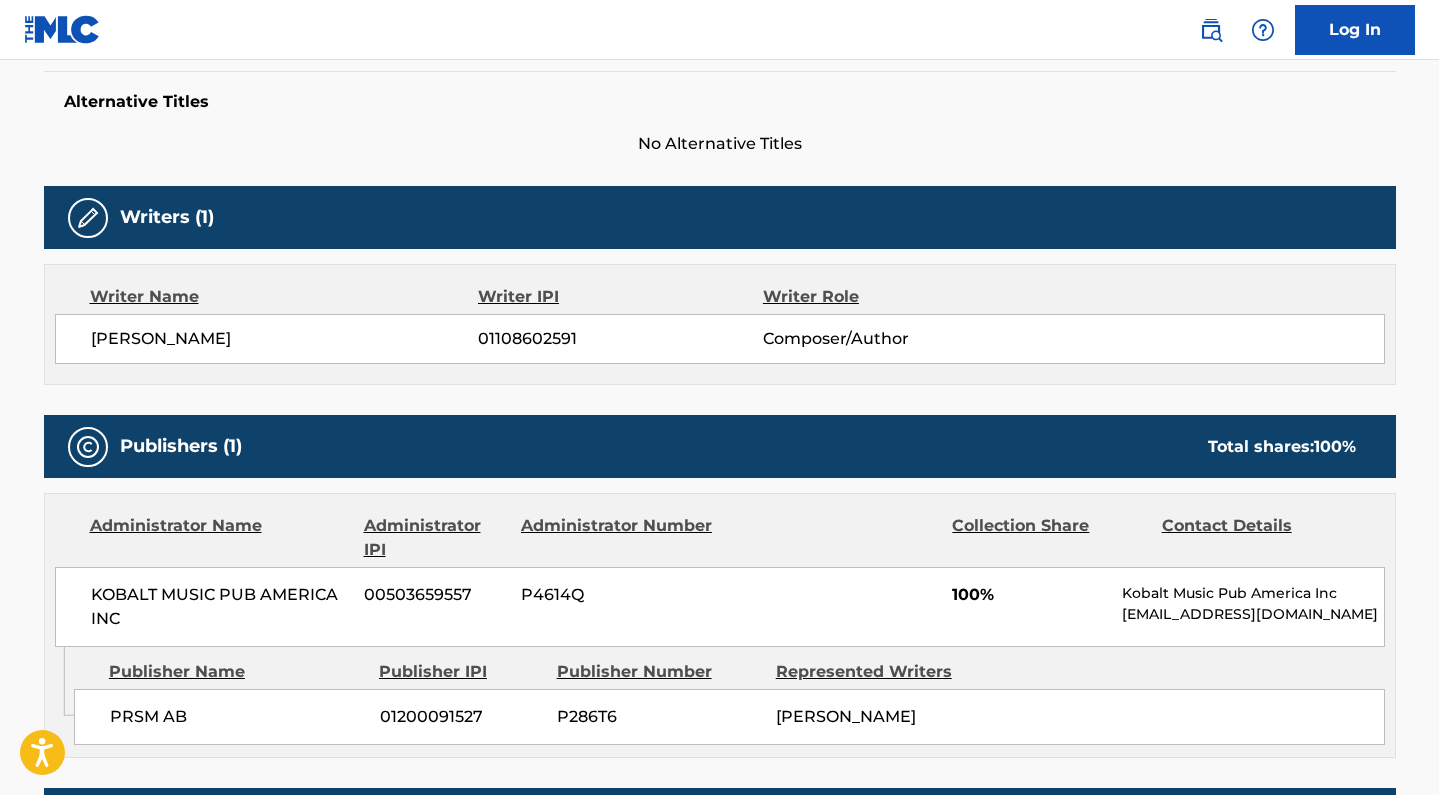 scroll, scrollTop: 520, scrollLeft: 0, axis: vertical 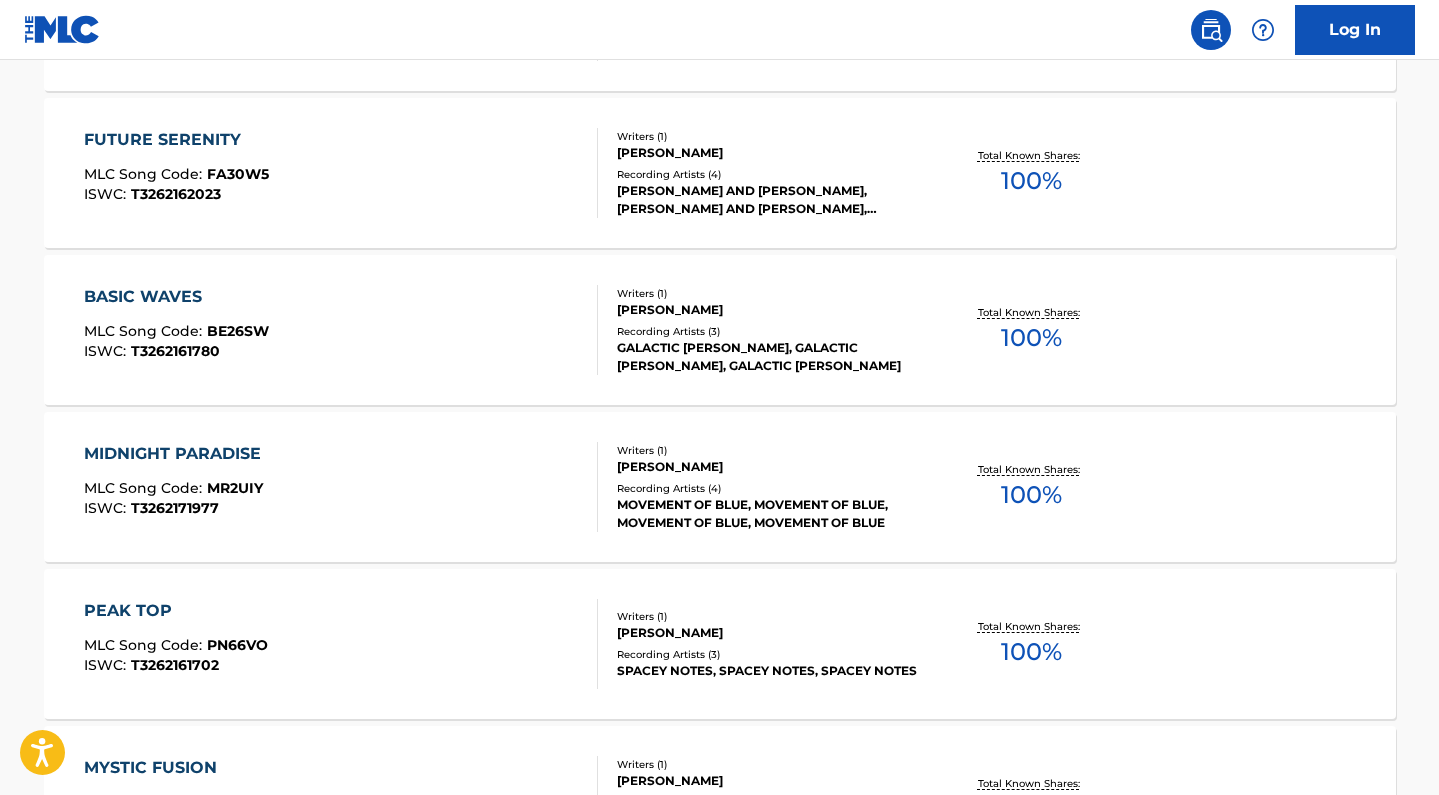 click on "FUTURE SERENITY MLC Song Code : FA30W5 ISWC : T3262162023" at bounding box center (341, 173) 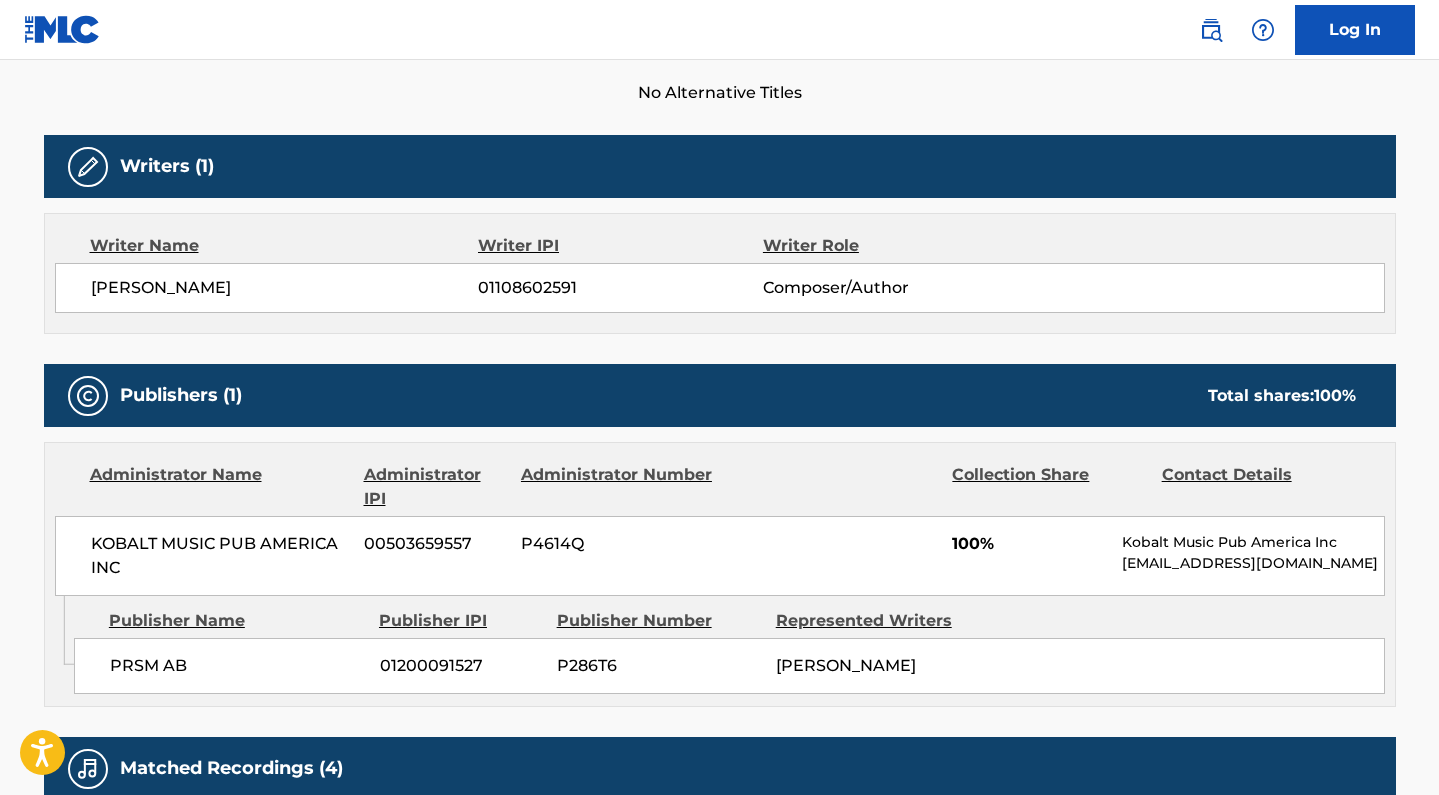 scroll, scrollTop: 619, scrollLeft: 0, axis: vertical 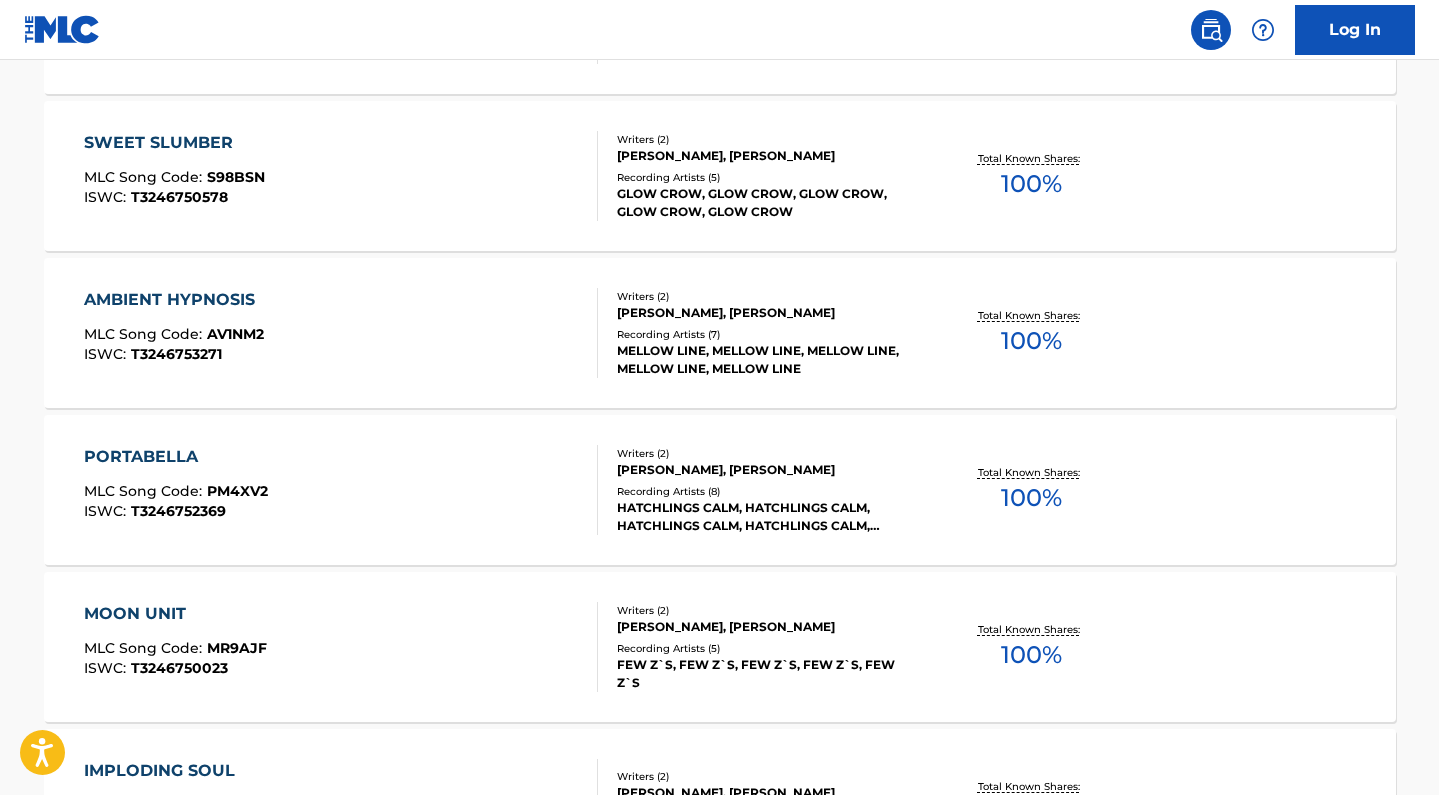 click on "PORTABELLA MLC Song Code : PM4XV2 ISWC : T3246752369" at bounding box center (341, 490) 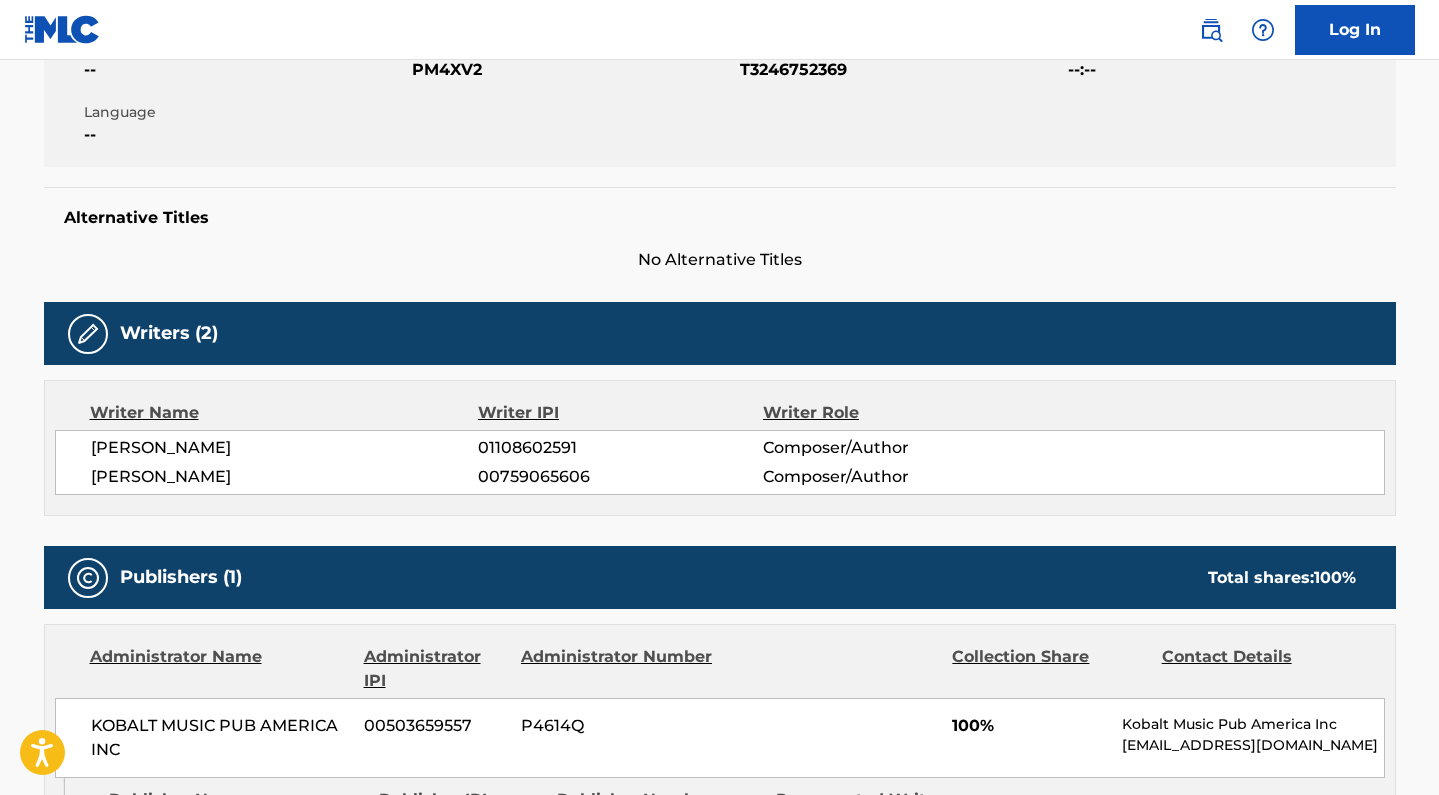 scroll, scrollTop: 908, scrollLeft: 0, axis: vertical 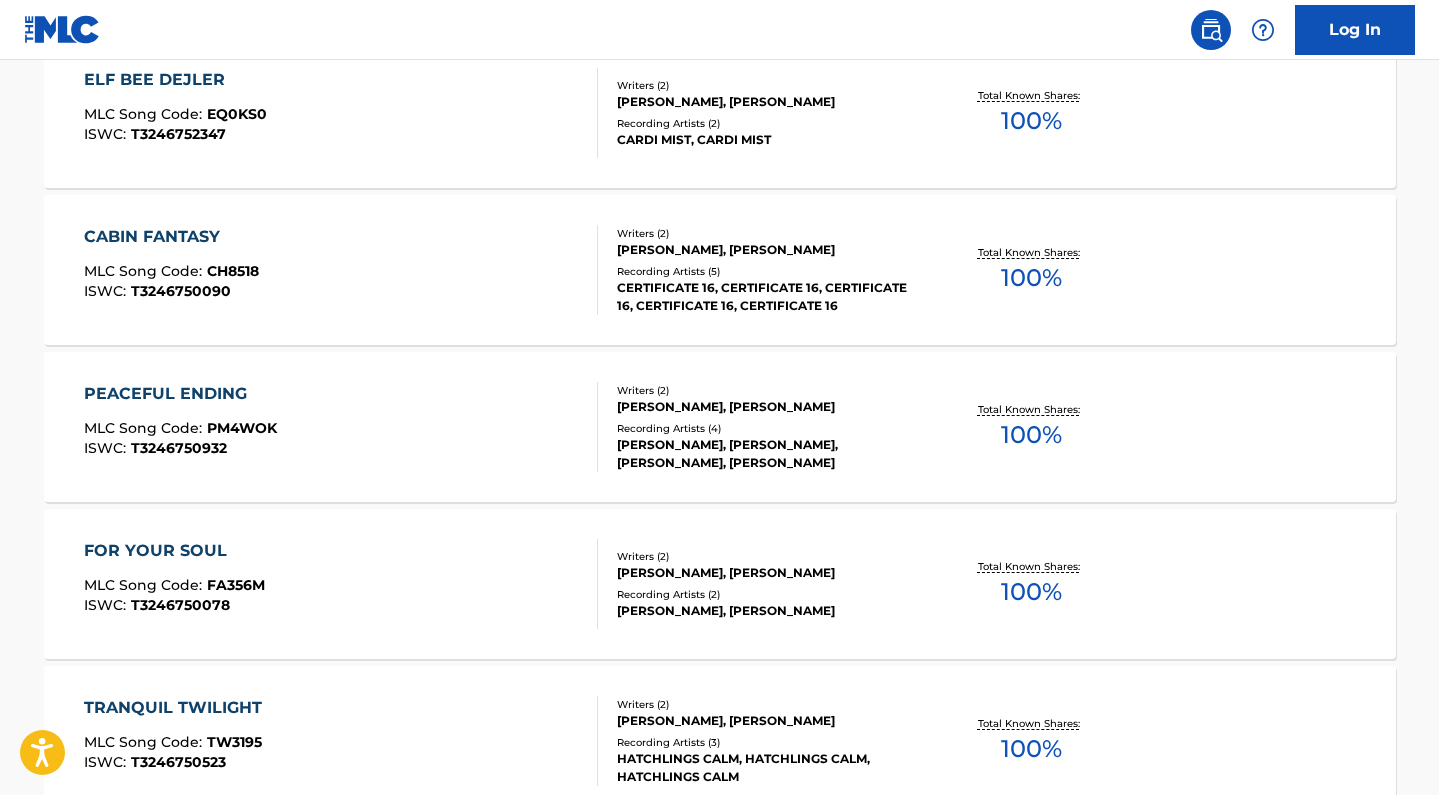 click on "FOR YOUR SOUL MLC Song Code : FA356M ISWC : T3246750078" at bounding box center [341, 584] 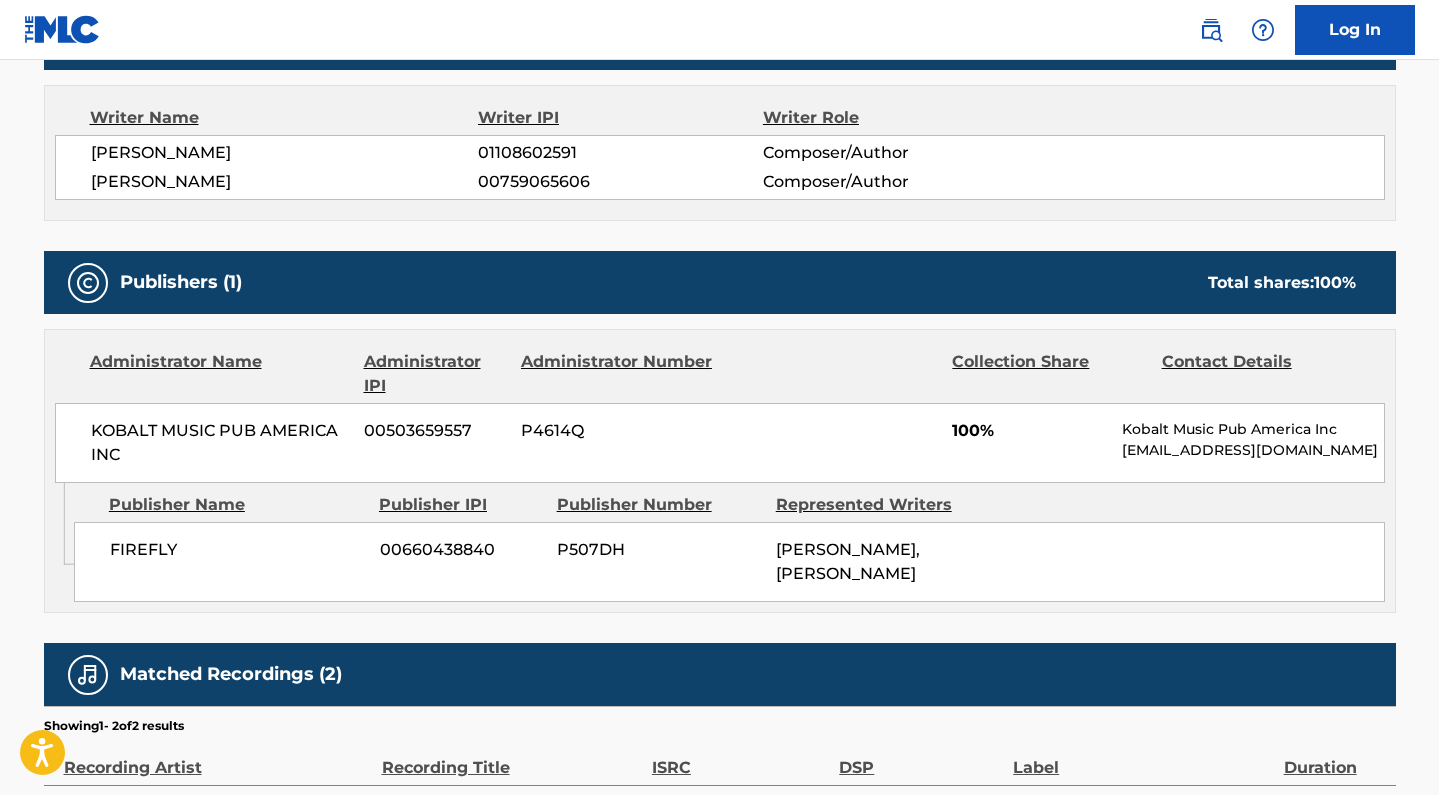scroll, scrollTop: 746, scrollLeft: 0, axis: vertical 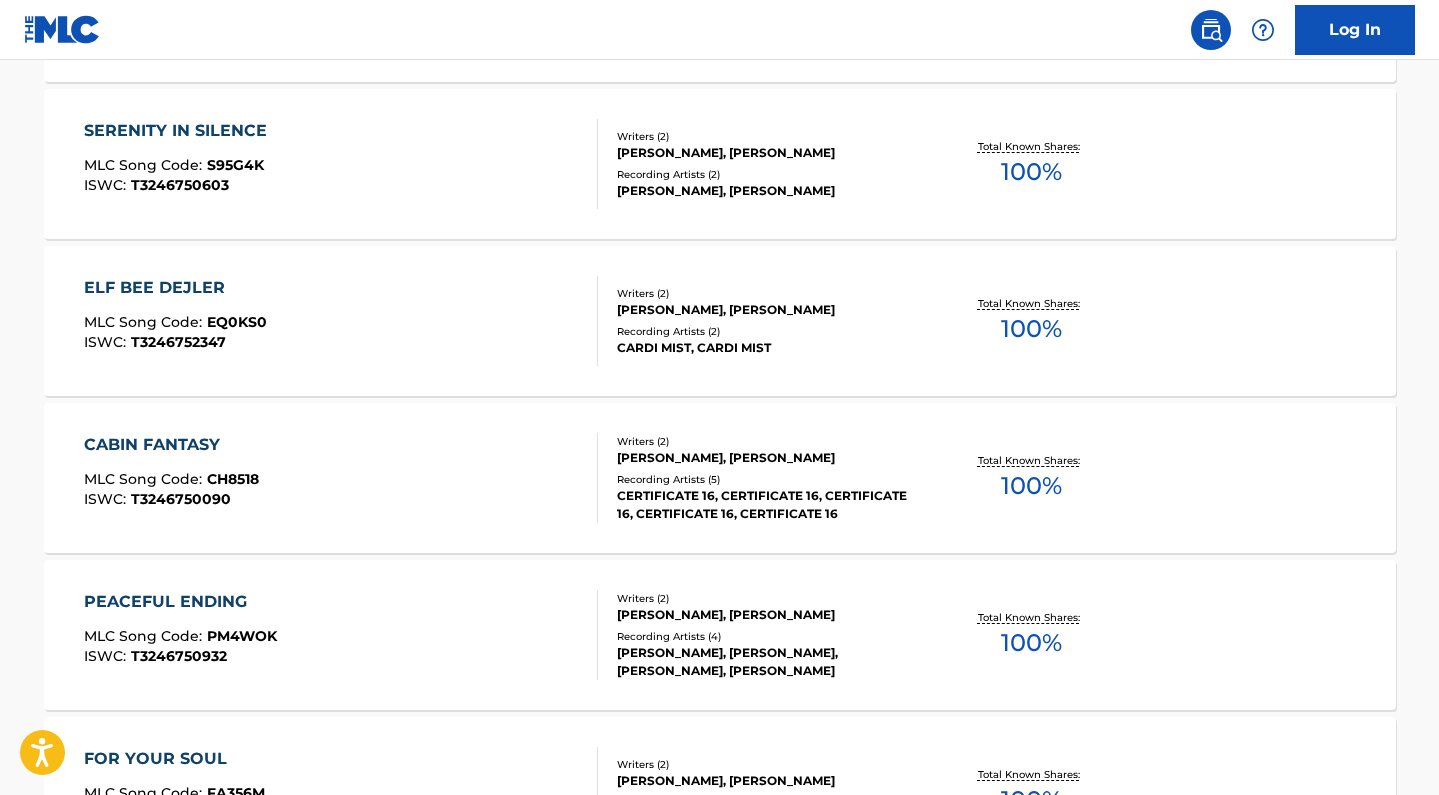 click on "PEACEFUL ENDING MLC Song Code : PM4WOK ISWC : T3246750932 Writers ( 2 ) MOHAMMAD CHATRI, ALI MOHAMMADIAN Recording Artists ( 4 ) TREVOR MARSON, TREVOR MARSON, TREVOR MARSON, TREVOR MARSON Total Known Shares: 100 %" at bounding box center (720, 635) 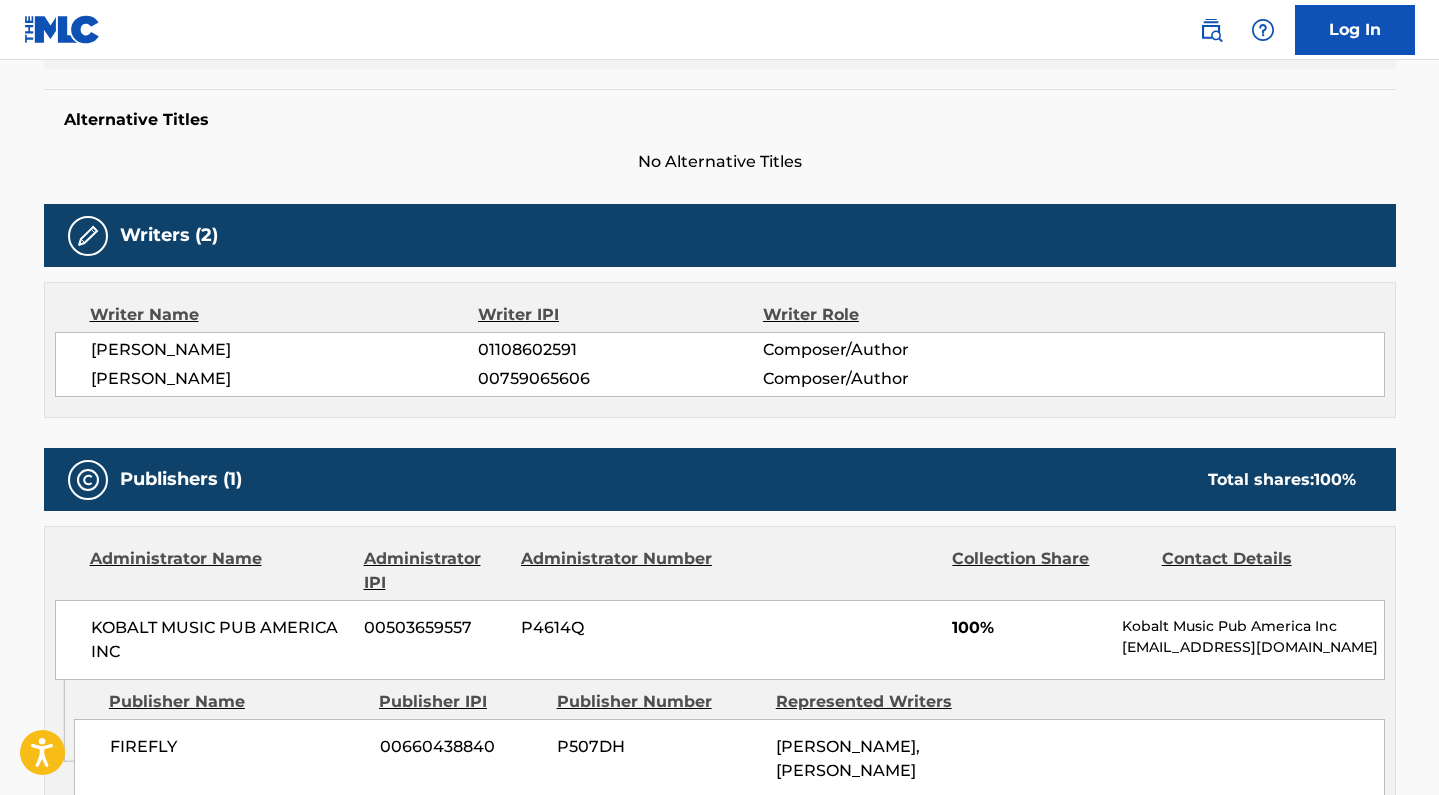scroll, scrollTop: 1011, scrollLeft: 0, axis: vertical 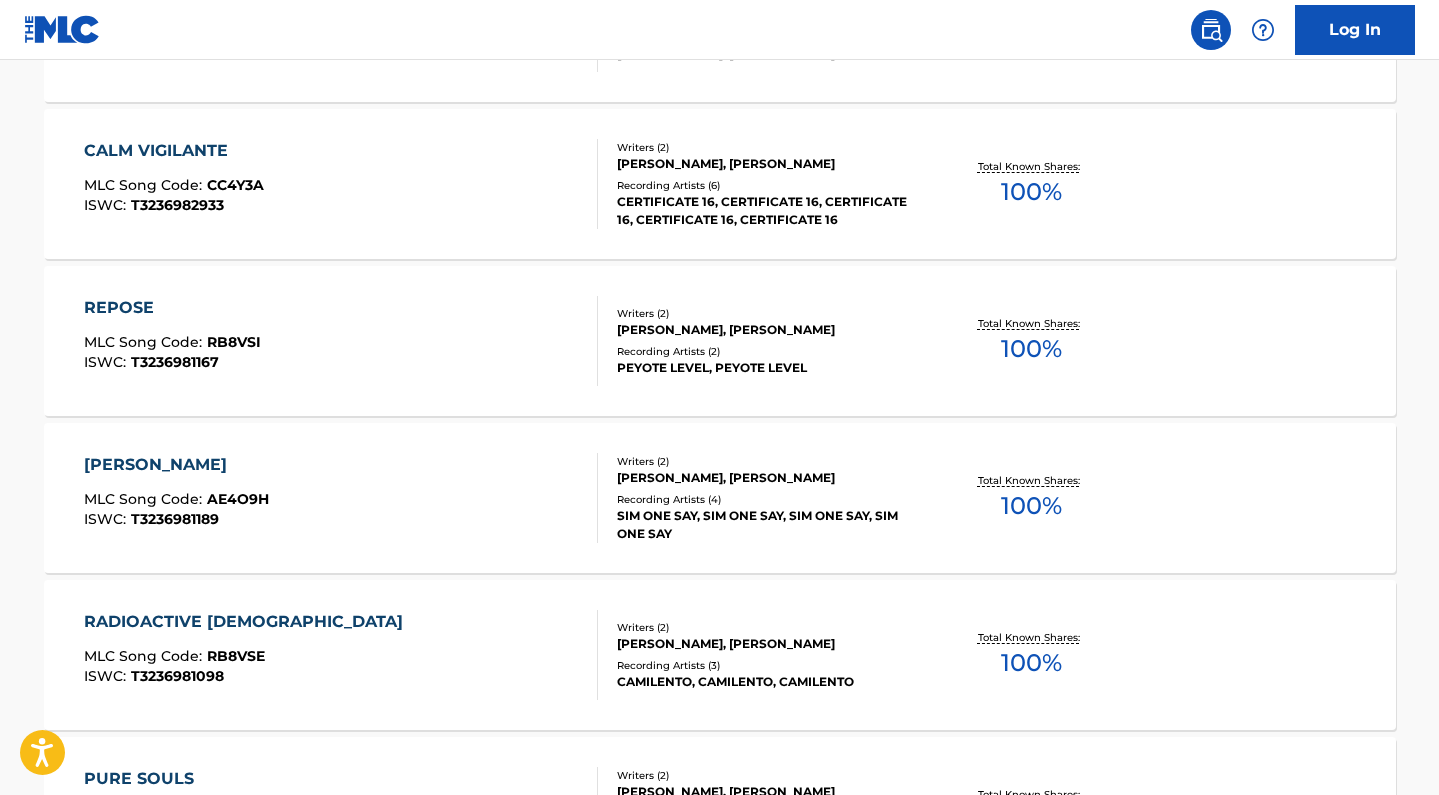 click on "MOHAMMAD CHATRI, ALI MOHAMMADIAN" at bounding box center (768, 644) 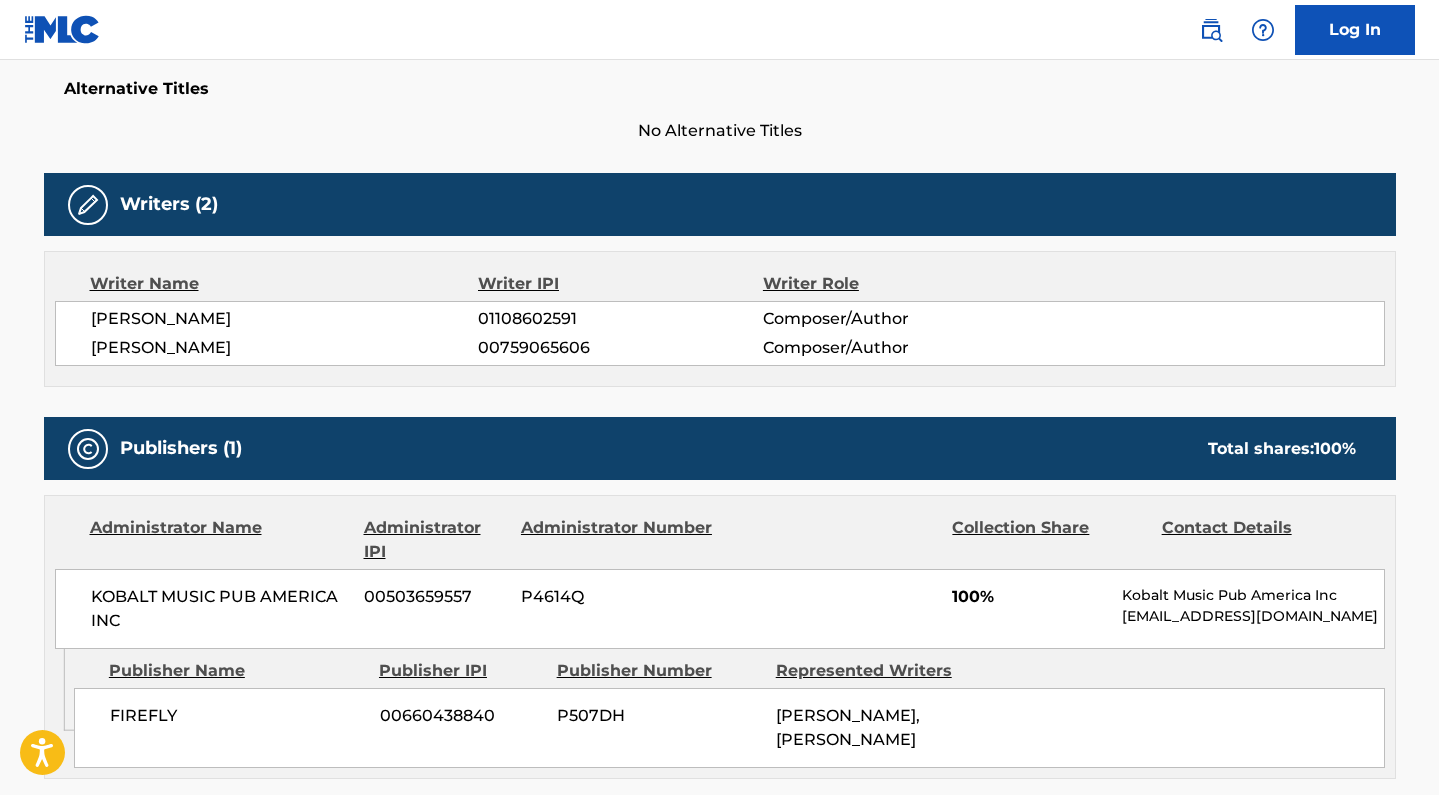scroll, scrollTop: 534, scrollLeft: 0, axis: vertical 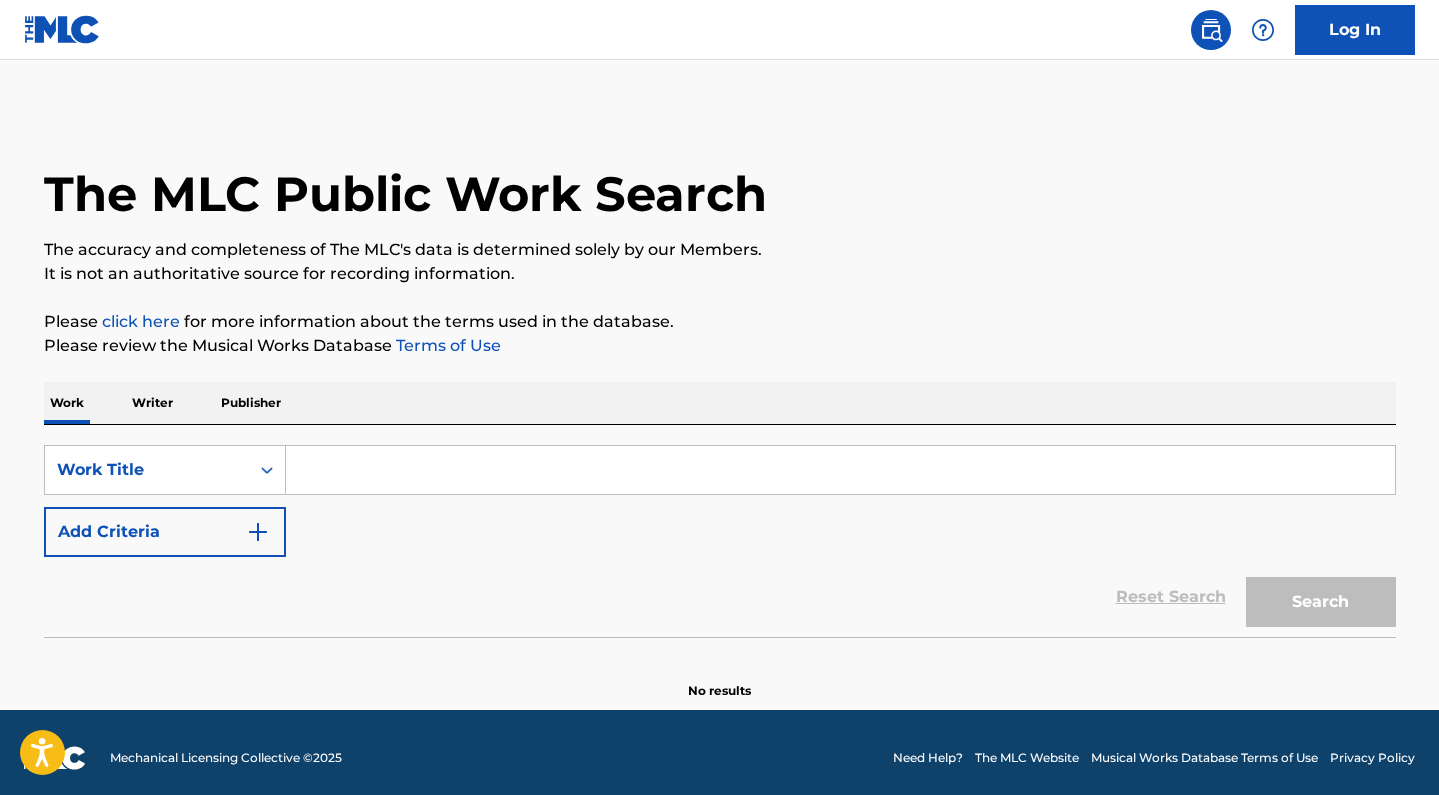 click on "Writer" at bounding box center (152, 403) 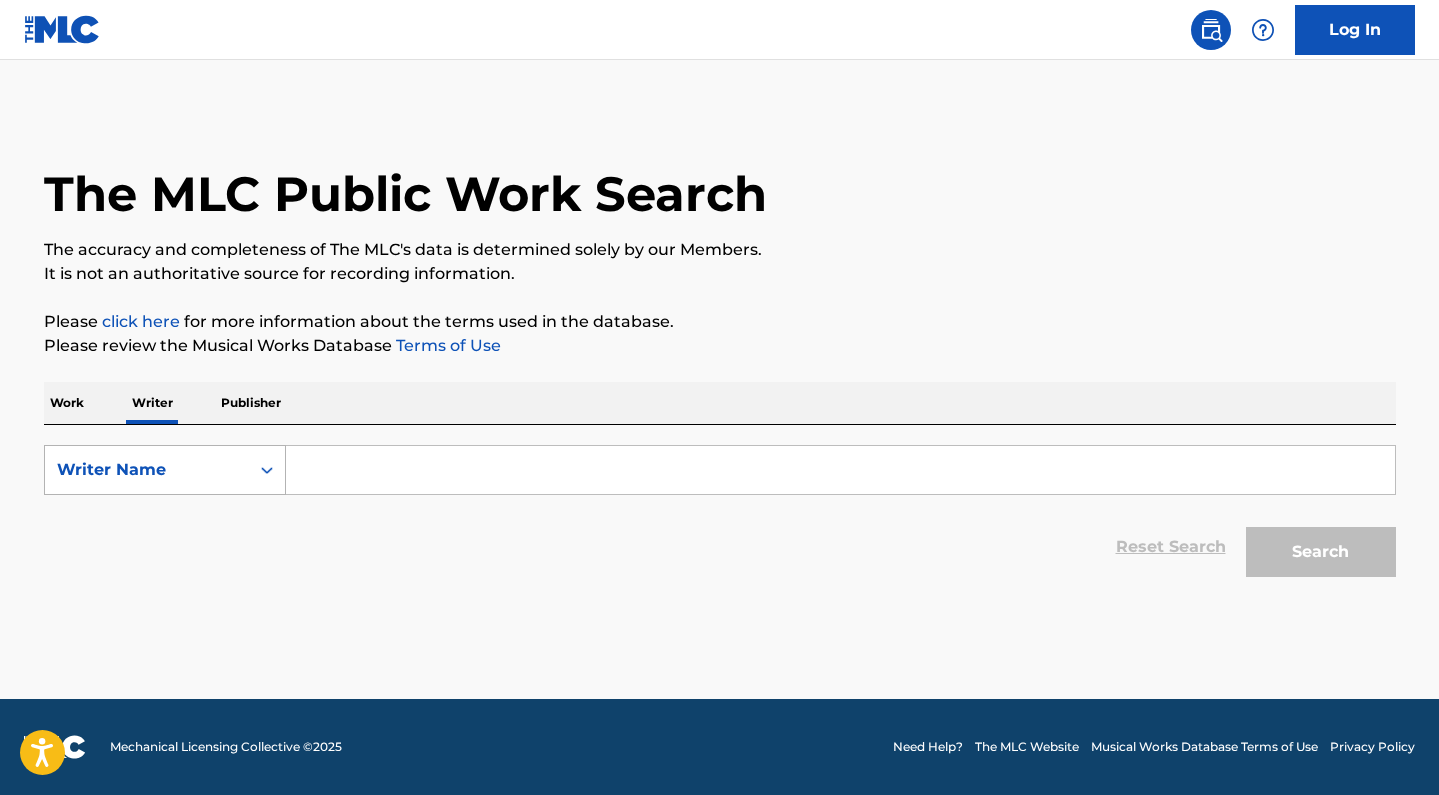 click on "Writer Name" at bounding box center (147, 470) 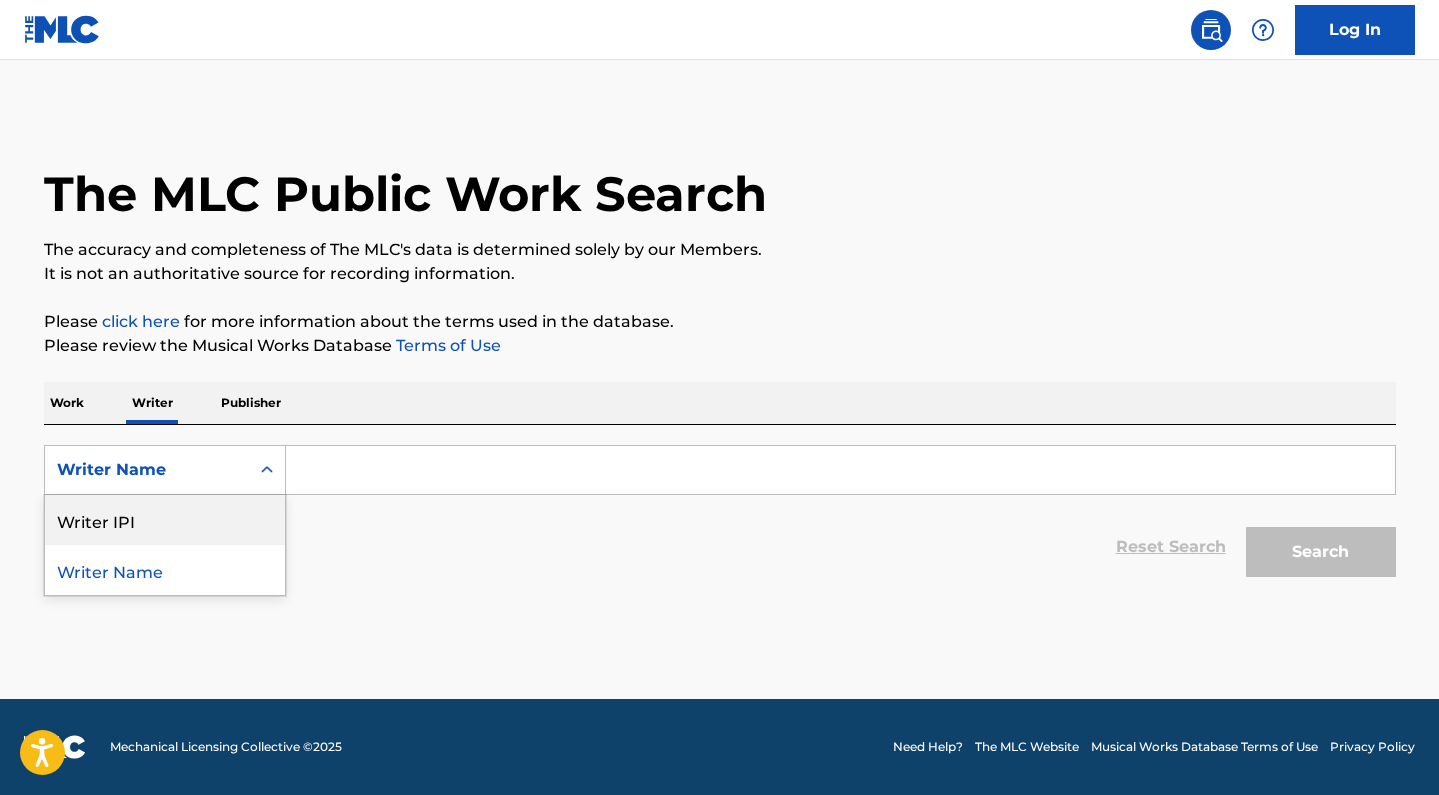click on "Writer IPI" at bounding box center [165, 520] 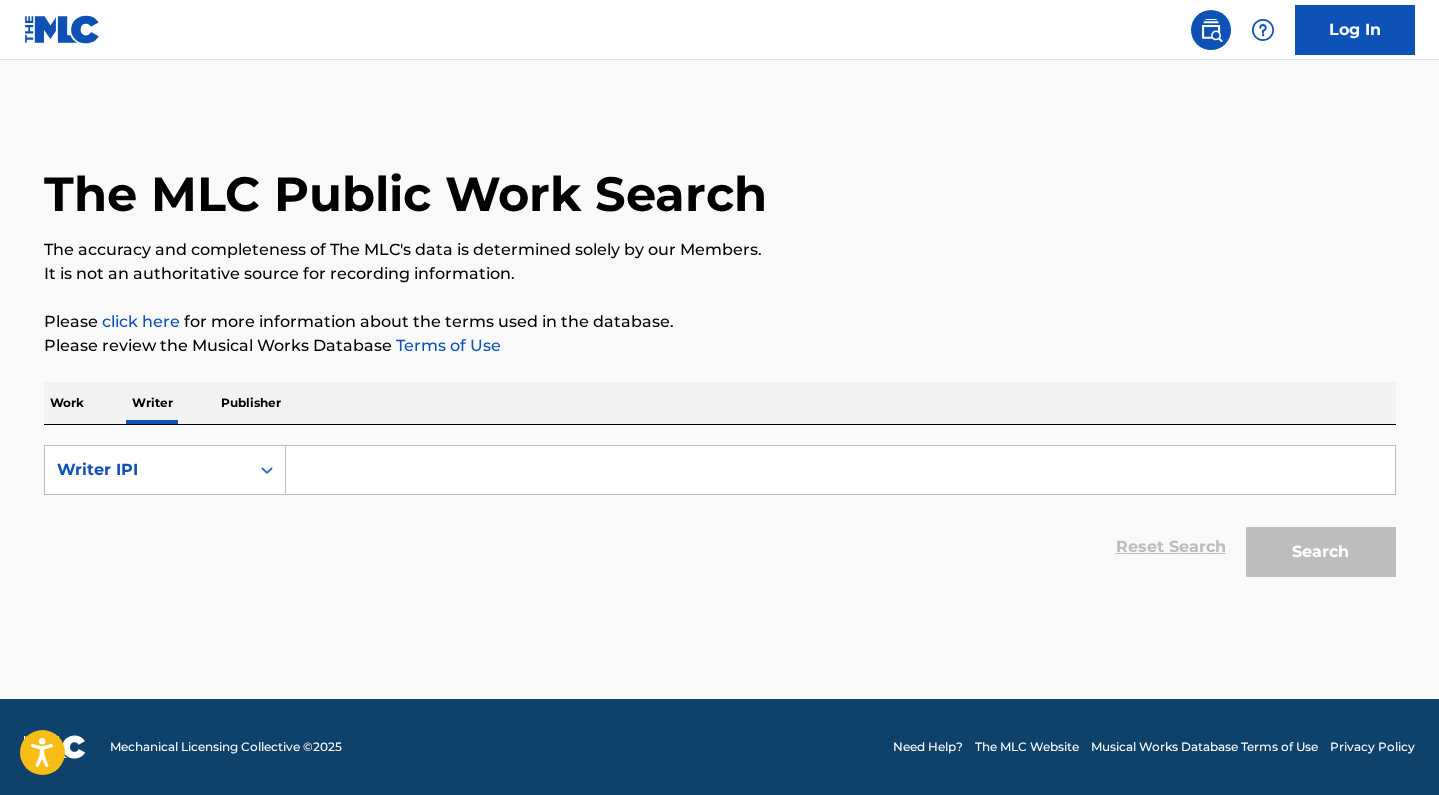 click at bounding box center (840, 470) 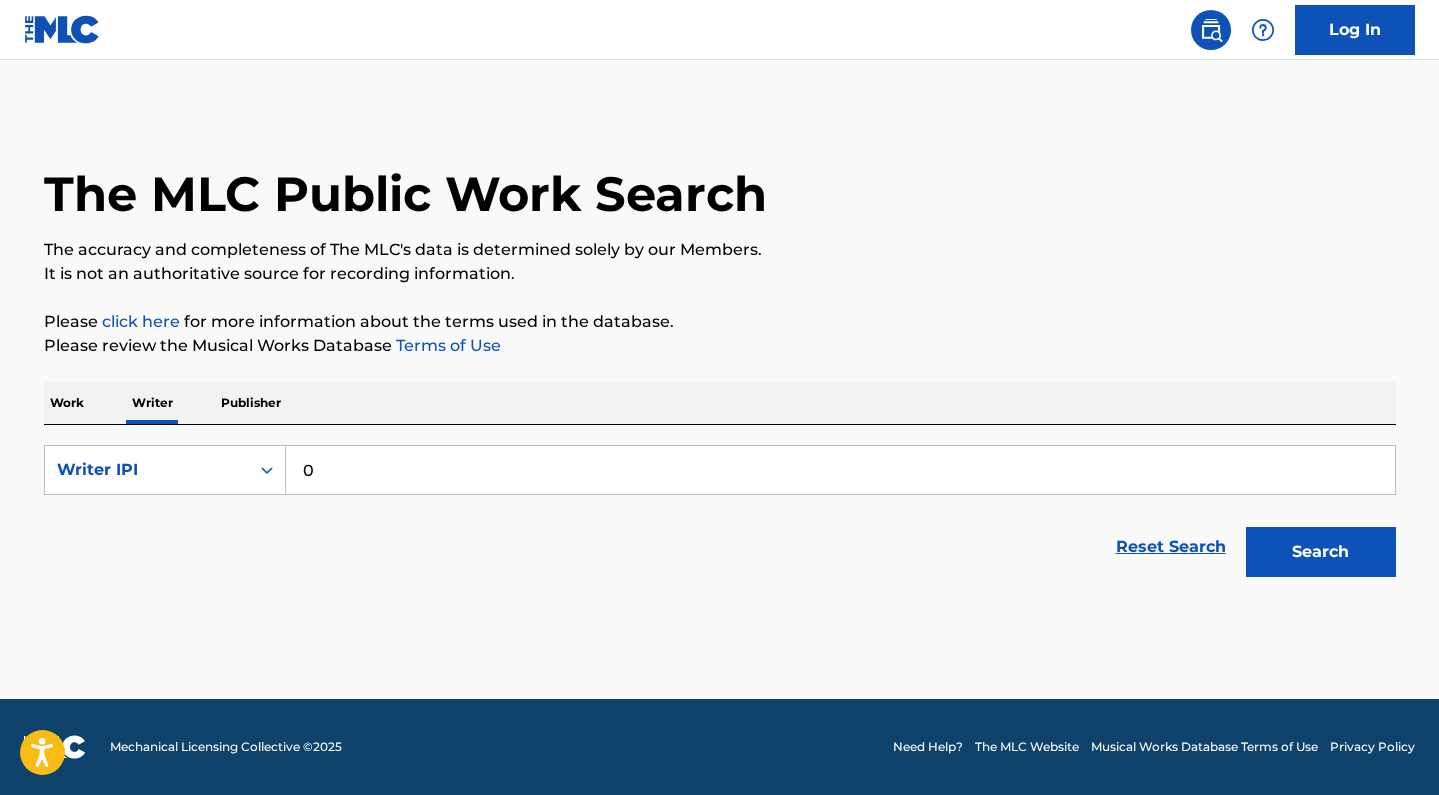 paste on "770390634" 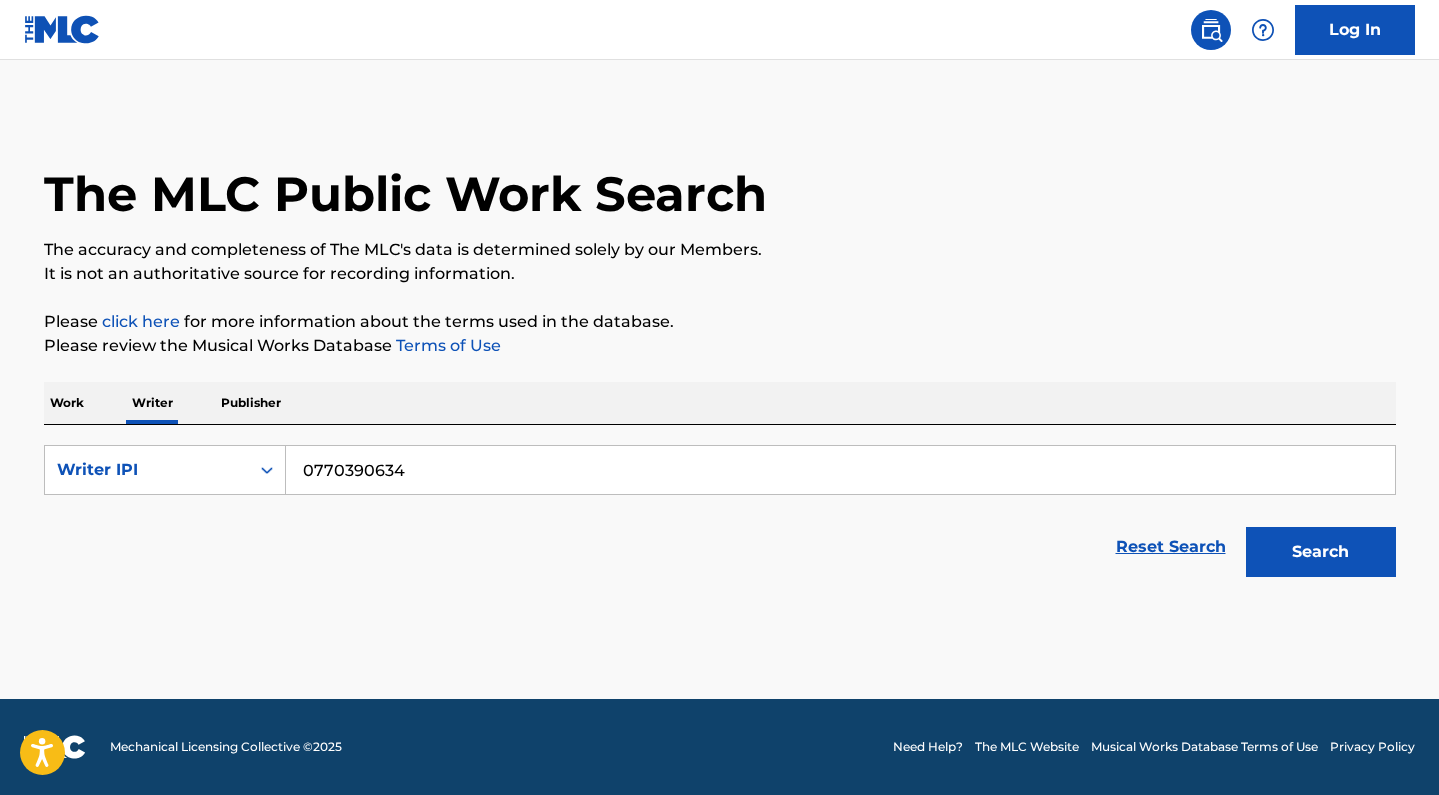 click on "Search" at bounding box center (1321, 552) 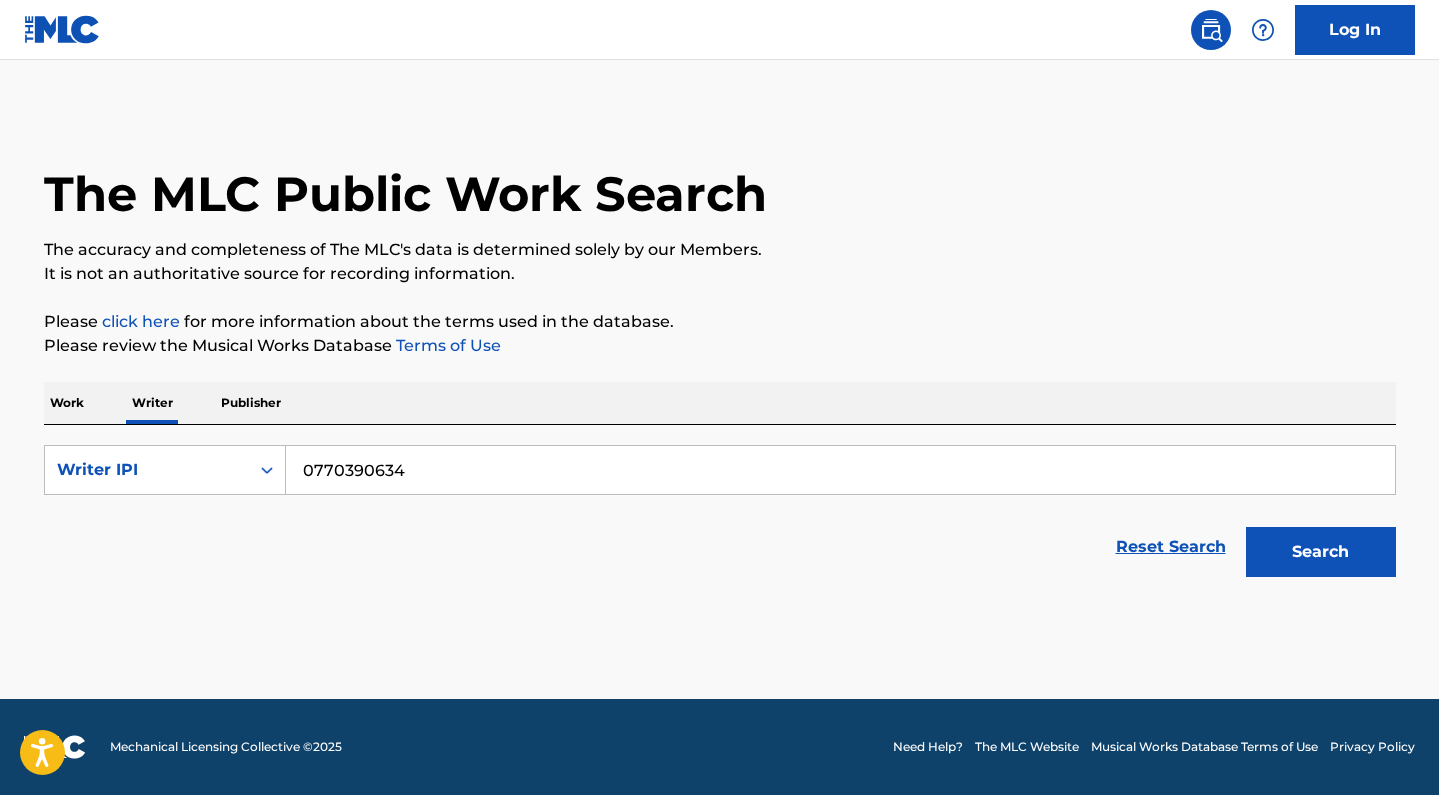 click on "0770390634" at bounding box center [840, 470] 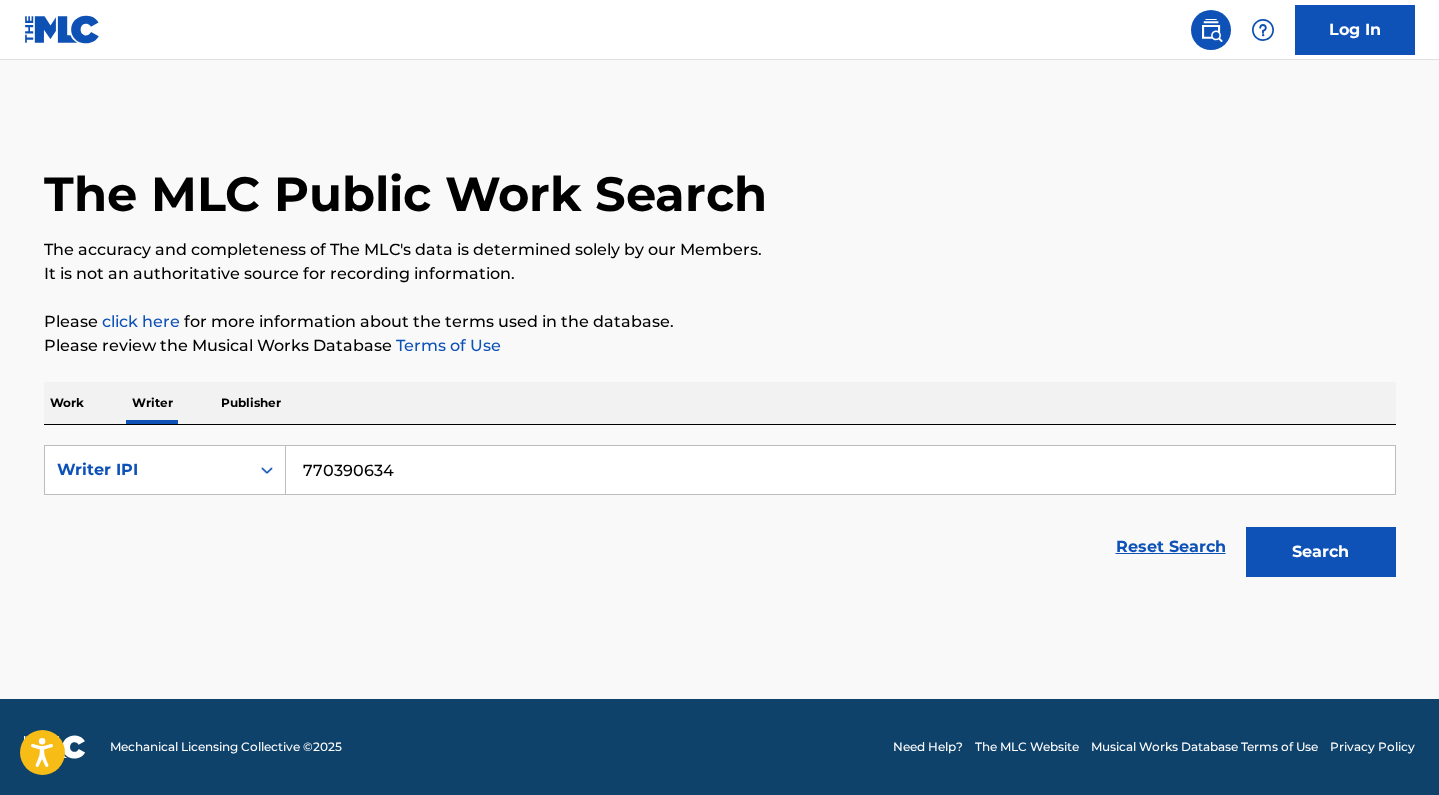 click on "Search" at bounding box center [1321, 552] 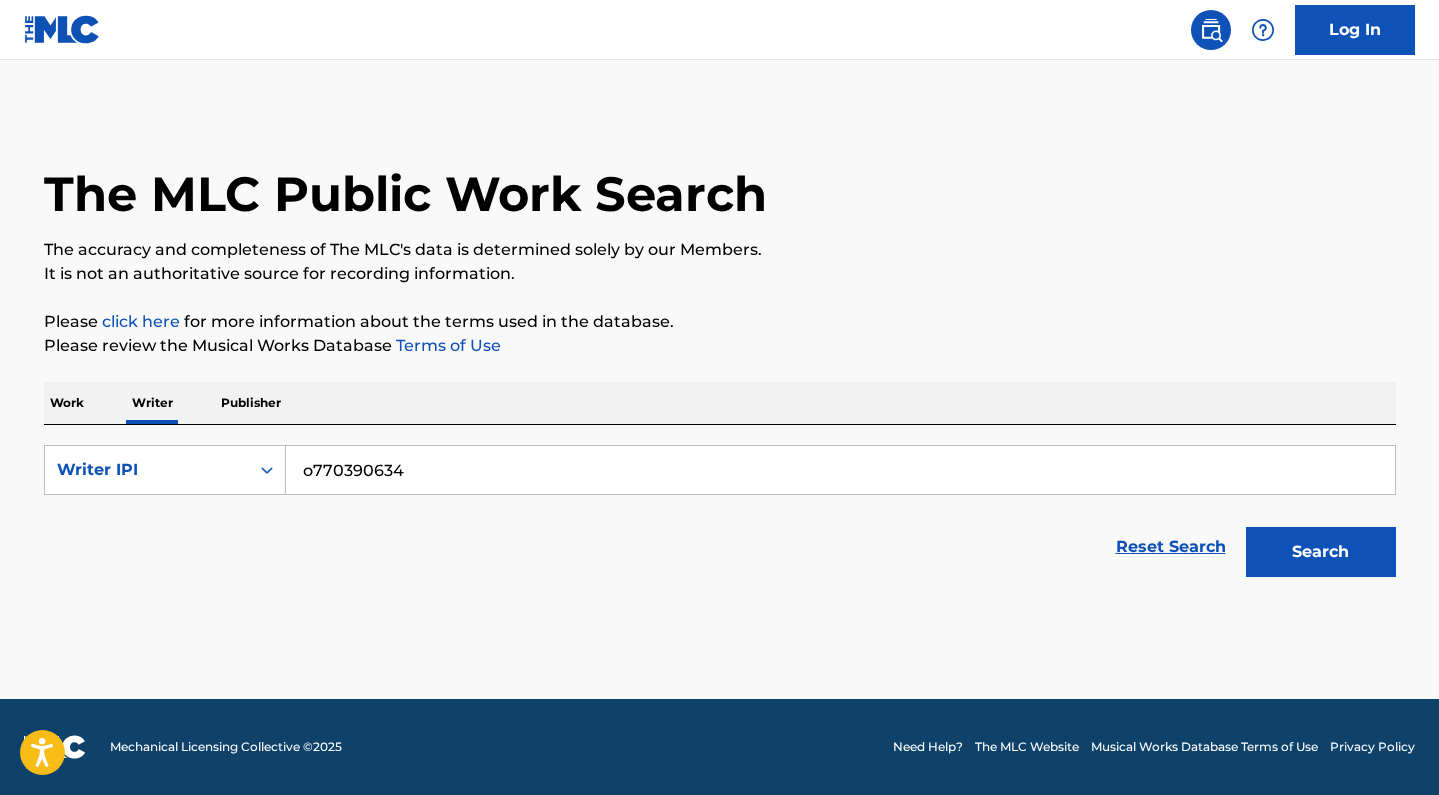 type on "o770390634" 